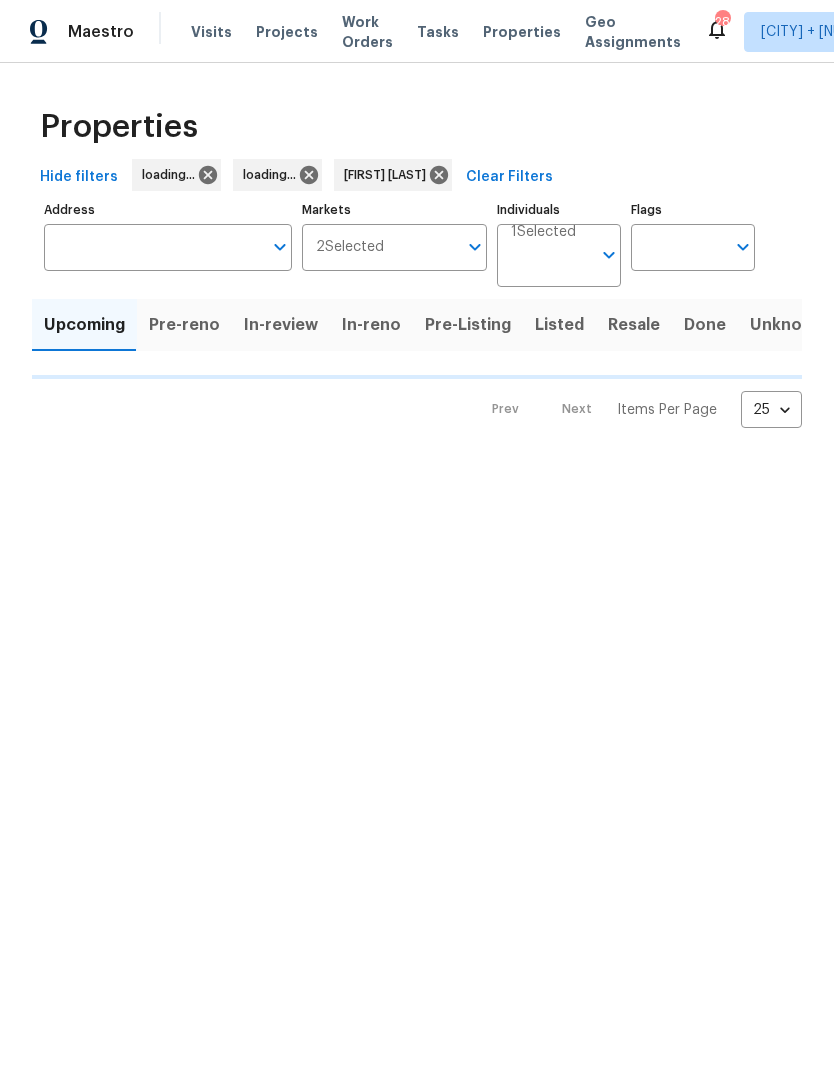scroll, scrollTop: 0, scrollLeft: 0, axis: both 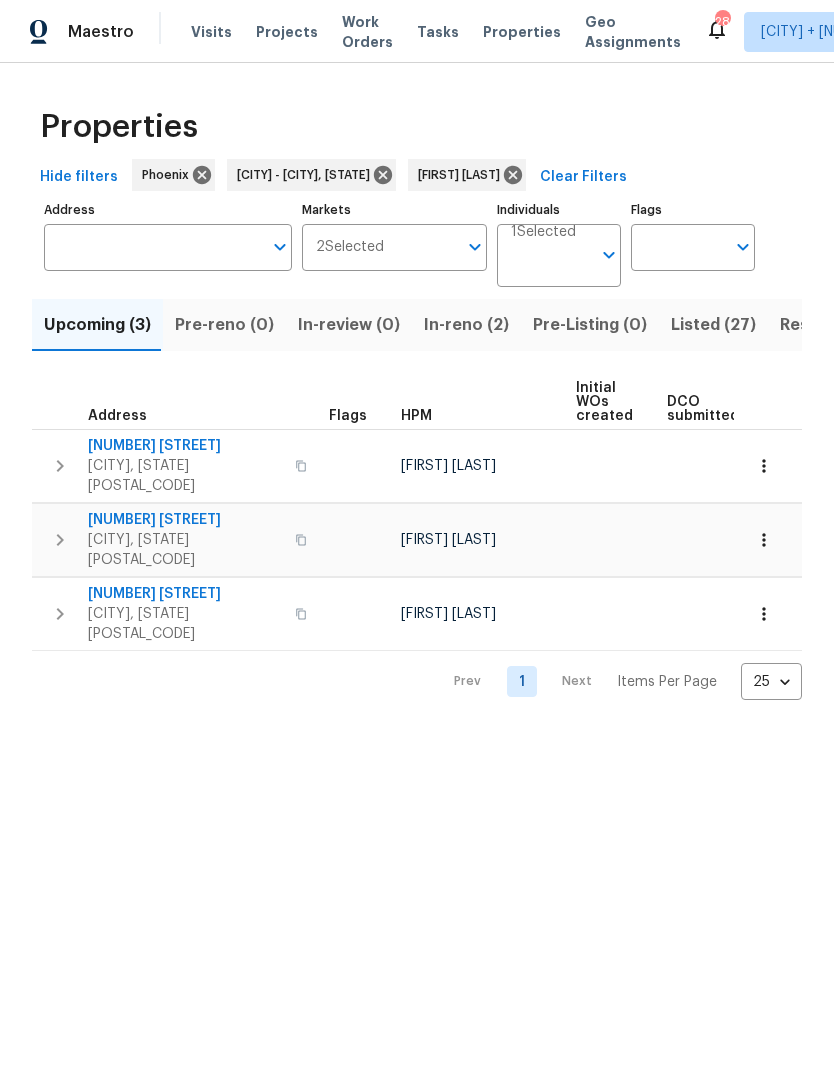 click on "Resale (9)" at bounding box center [819, 325] 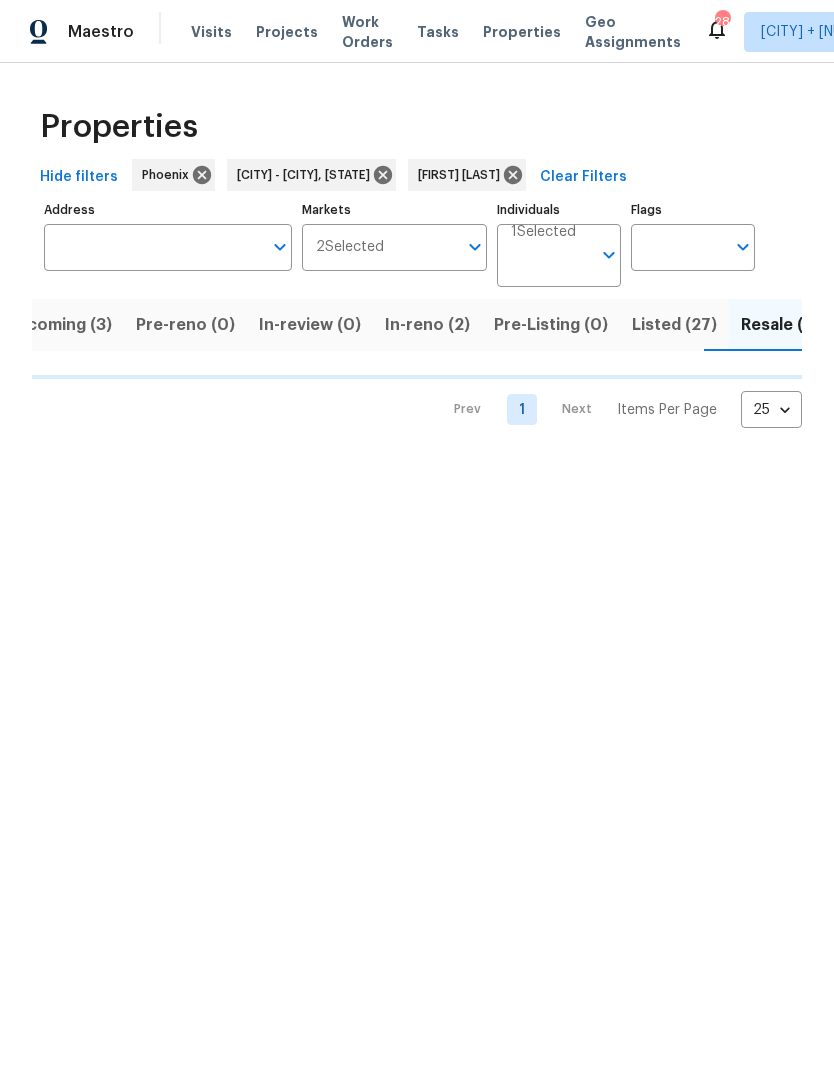 scroll, scrollTop: 0, scrollLeft: 40, axis: horizontal 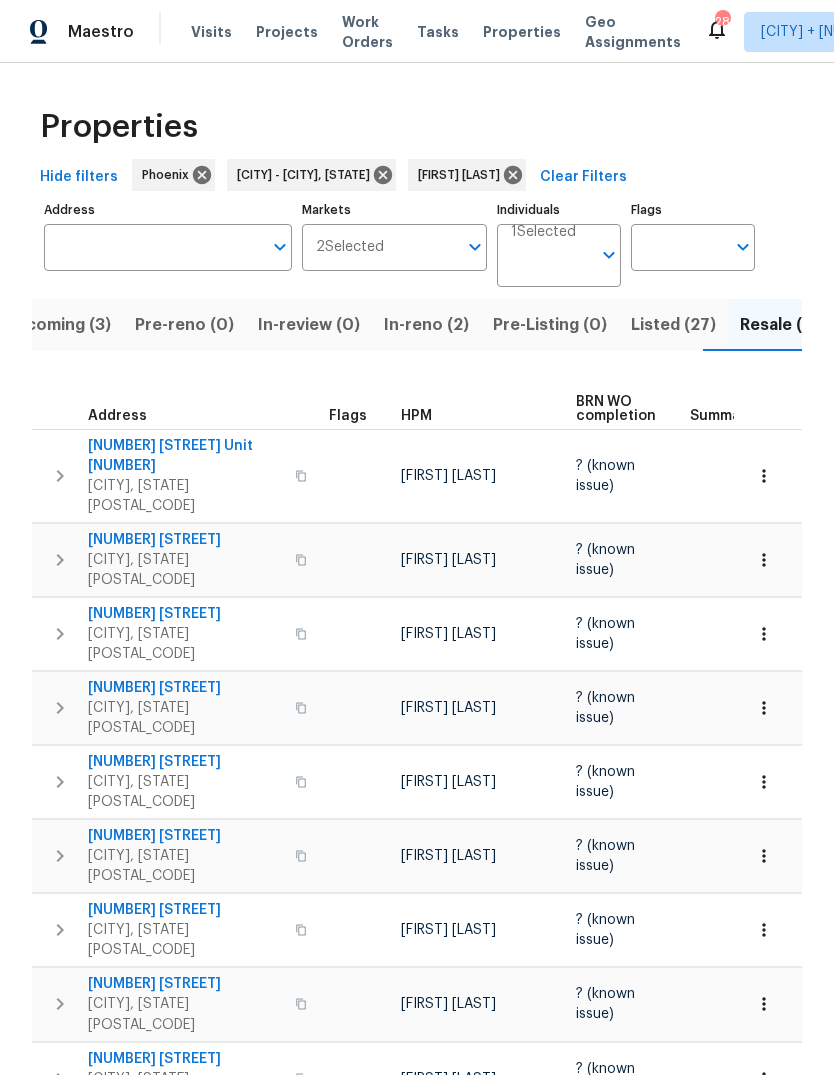 click on "12801 N El Frio St" at bounding box center [185, 1059] 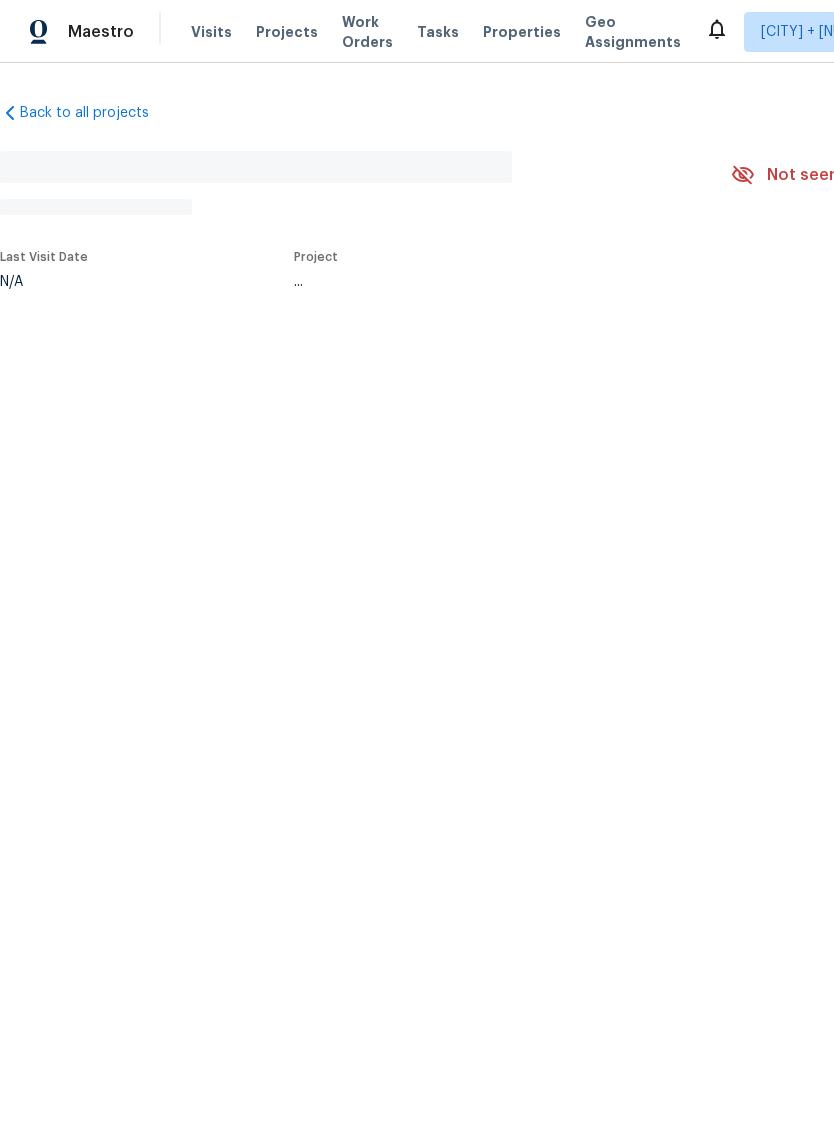 scroll, scrollTop: 0, scrollLeft: 0, axis: both 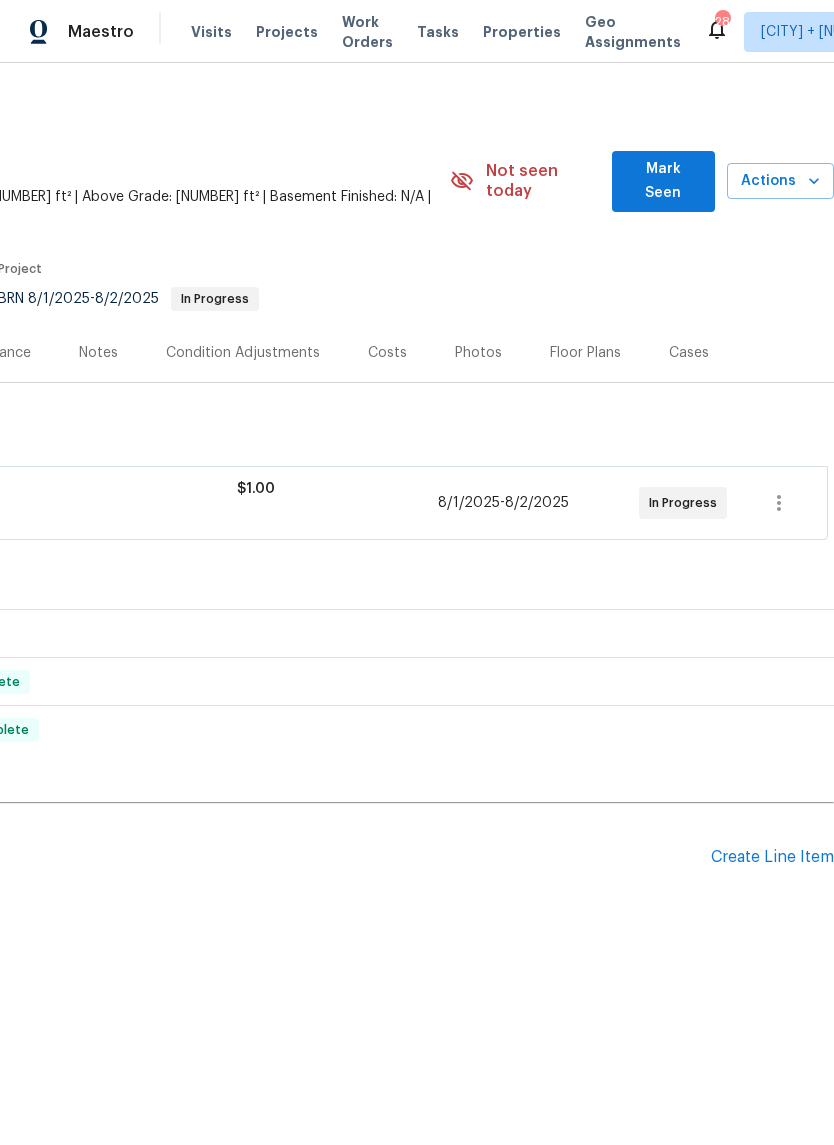 click on "Create Line Item" at bounding box center (772, 857) 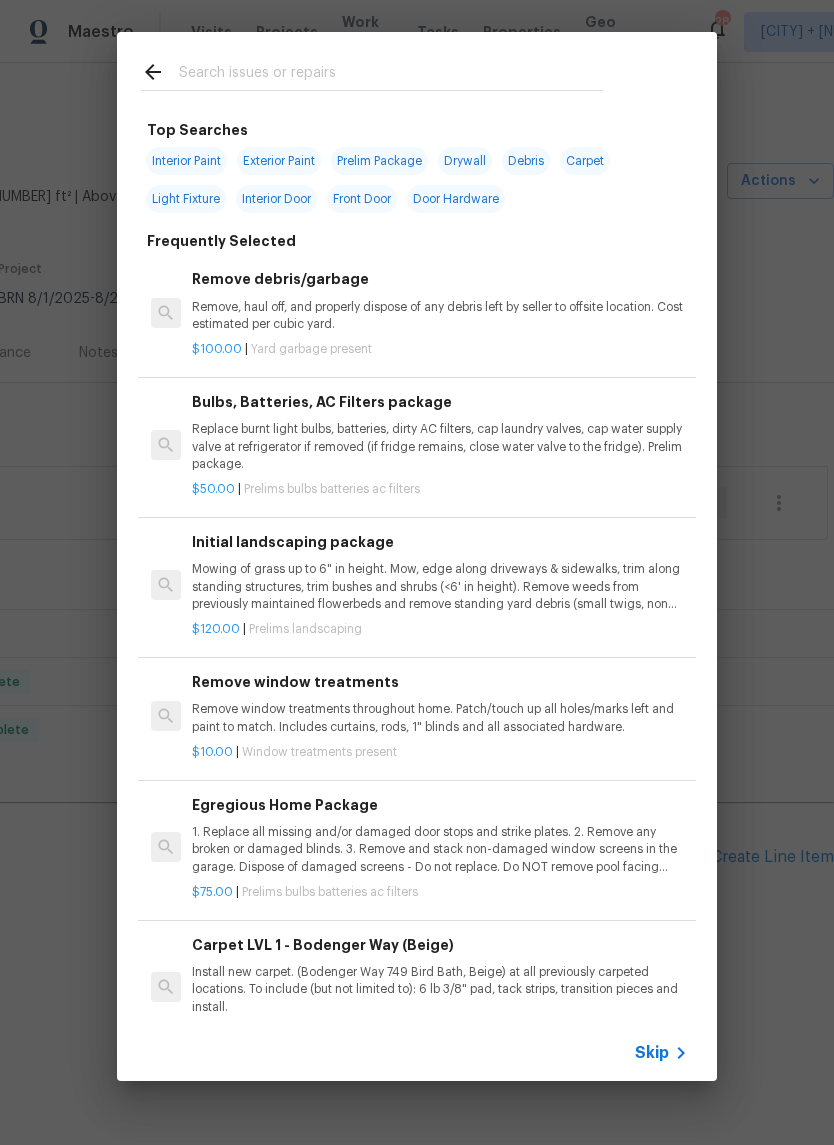 click at bounding box center [391, 75] 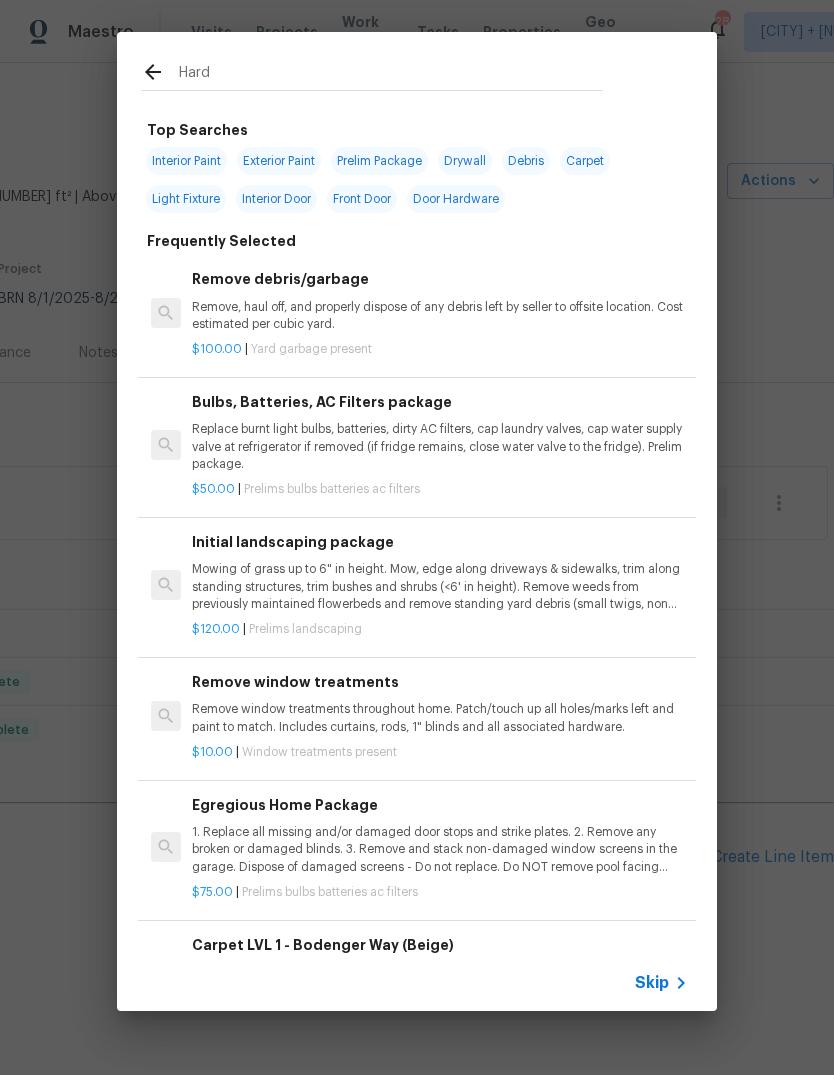 type on "Hardw" 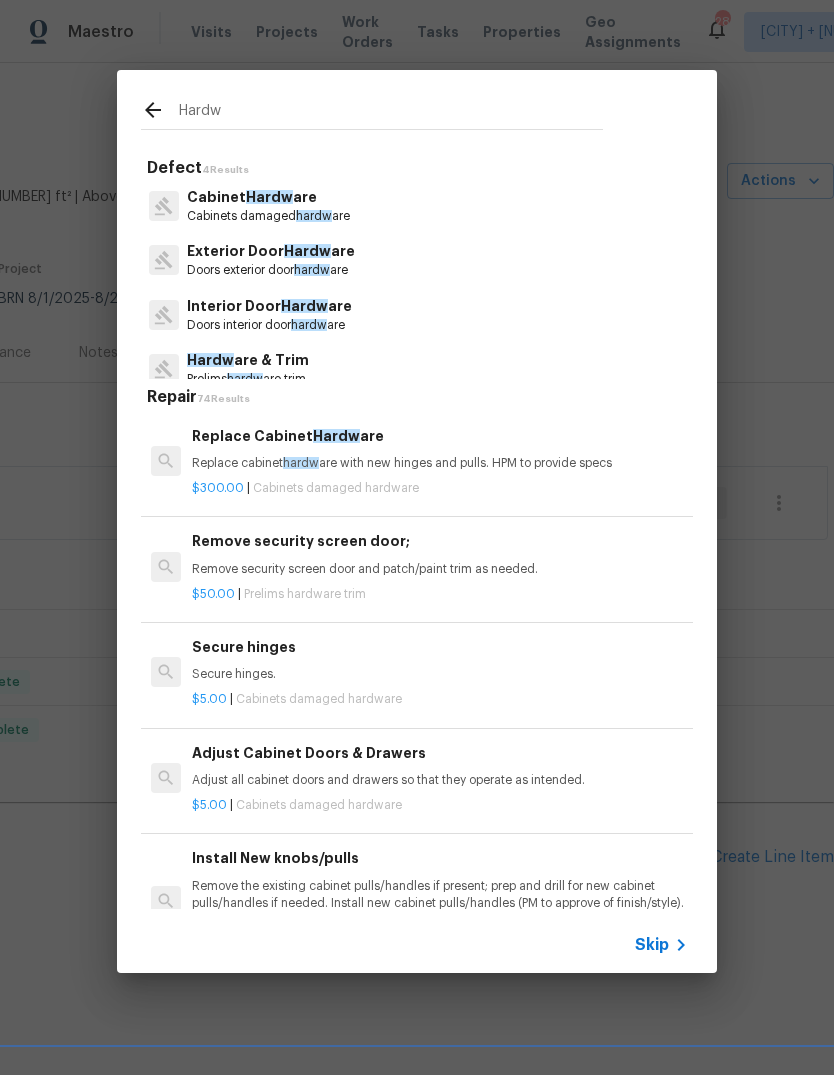 click on "Hardw" at bounding box center (307, 251) 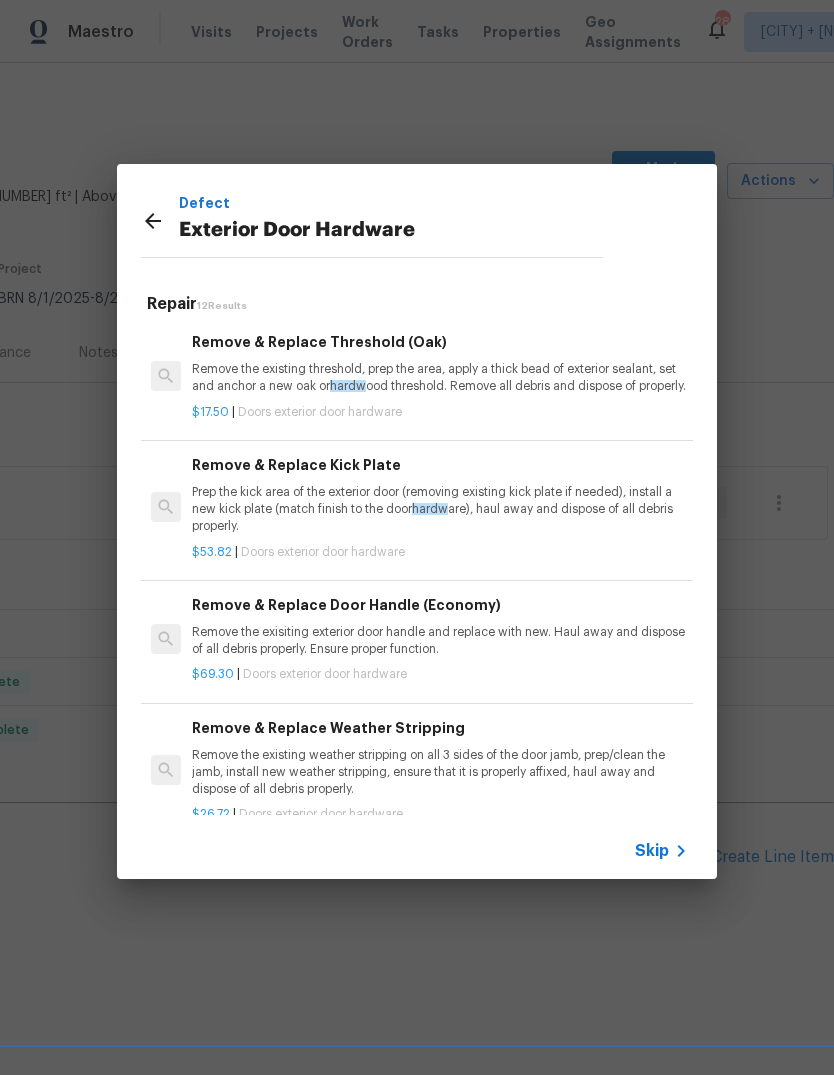 click on "Remove & Replace Door Handle (Economy)" at bounding box center (440, 605) 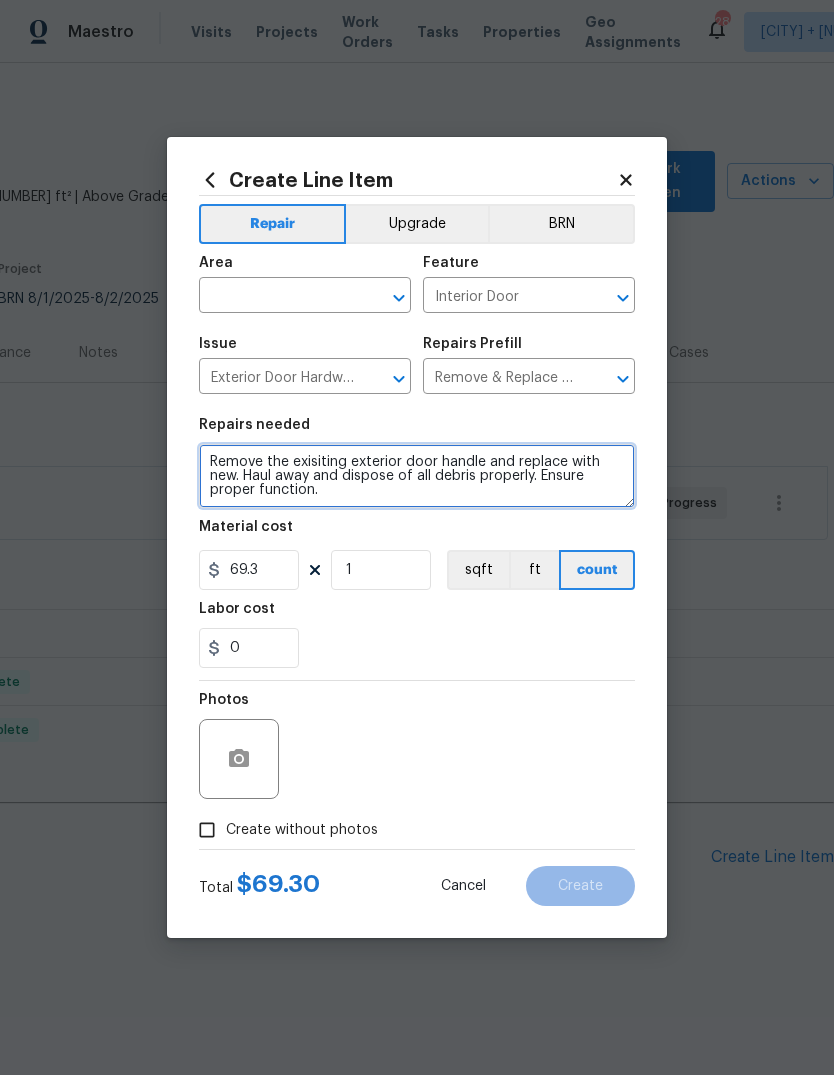 click on "Remove the exisiting exterior door handle and replace with new. Haul away and dispose of all debris properly. Ensure proper function." at bounding box center (417, 476) 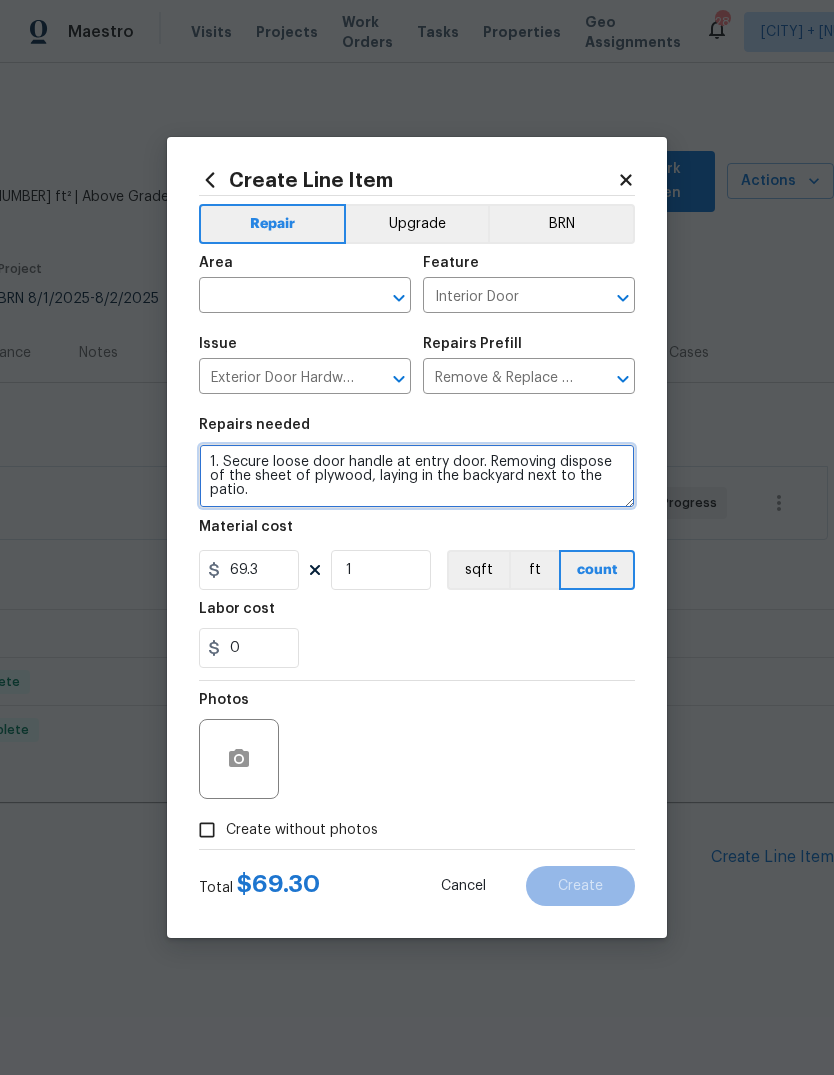 click on "1. Secure loose door handle at entry door. Removing dispose of the sheet of plywood, laying in the backyard next to the patio." at bounding box center [417, 476] 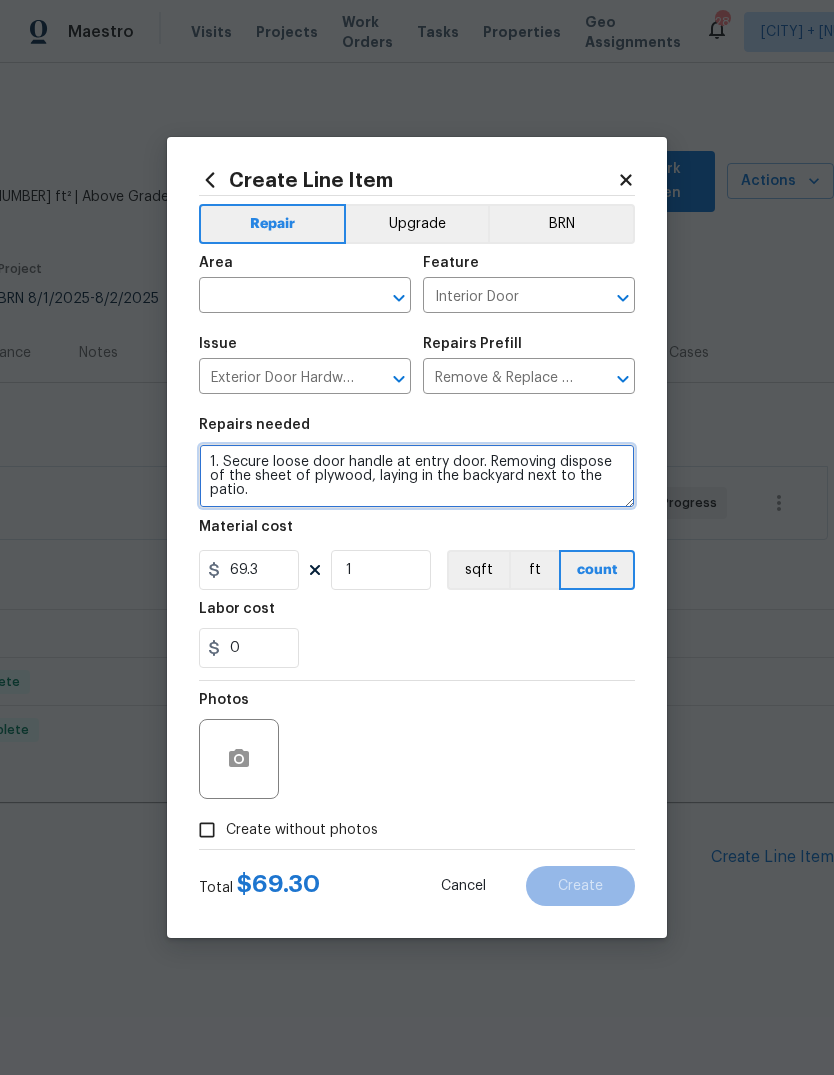 click on "1. Secure loose door handle at entry door. Removing dispose of the sheet of plywood, laying in the backyard next to the patio." at bounding box center [417, 476] 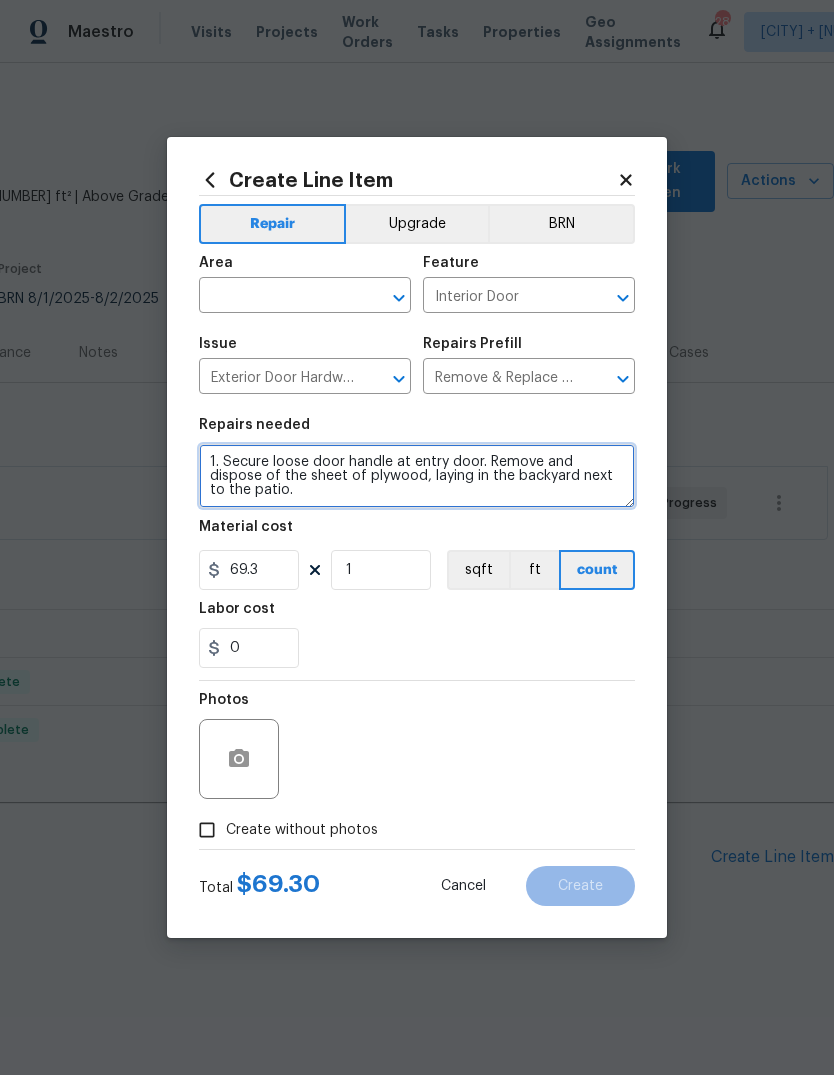 click on "1. Secure loose door handle at entry door. Remove and dispose of the sheet of plywood, laying in the backyard next to the patio." at bounding box center [417, 476] 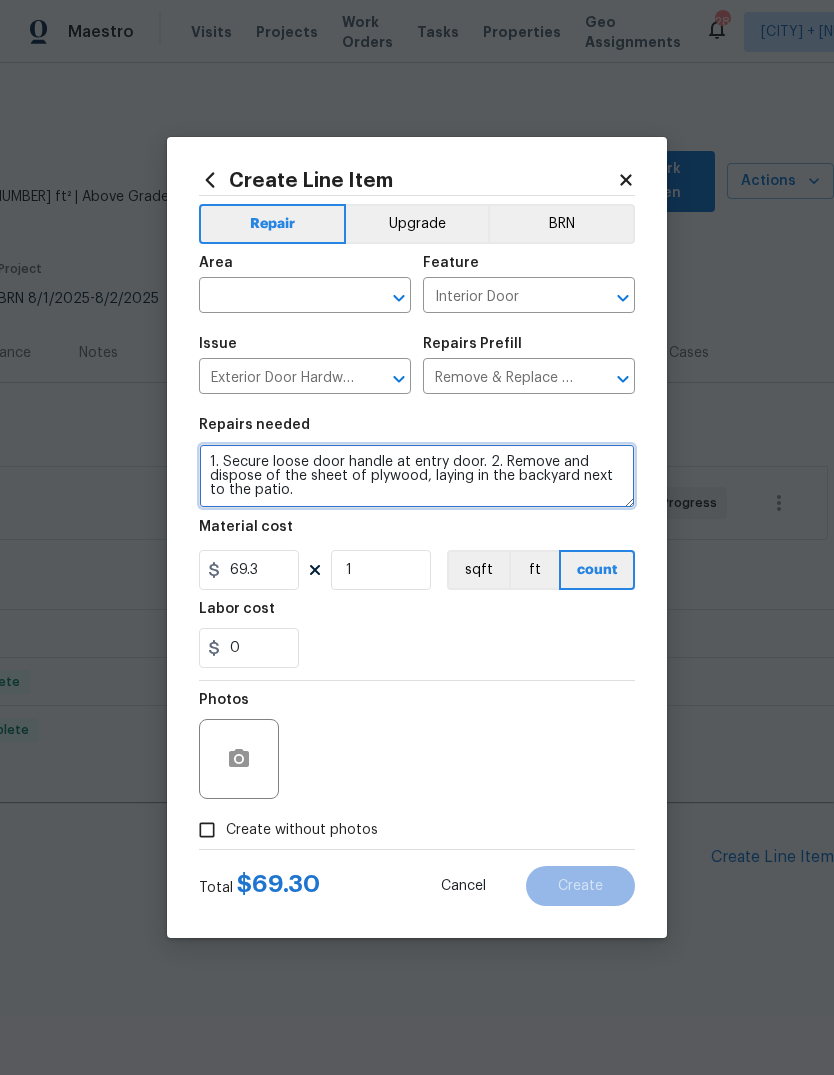 type on "1. Secure loose door handle at entry door. 2. Remove and dispose of the sheet of plywood, laying in the backyard next to the patio." 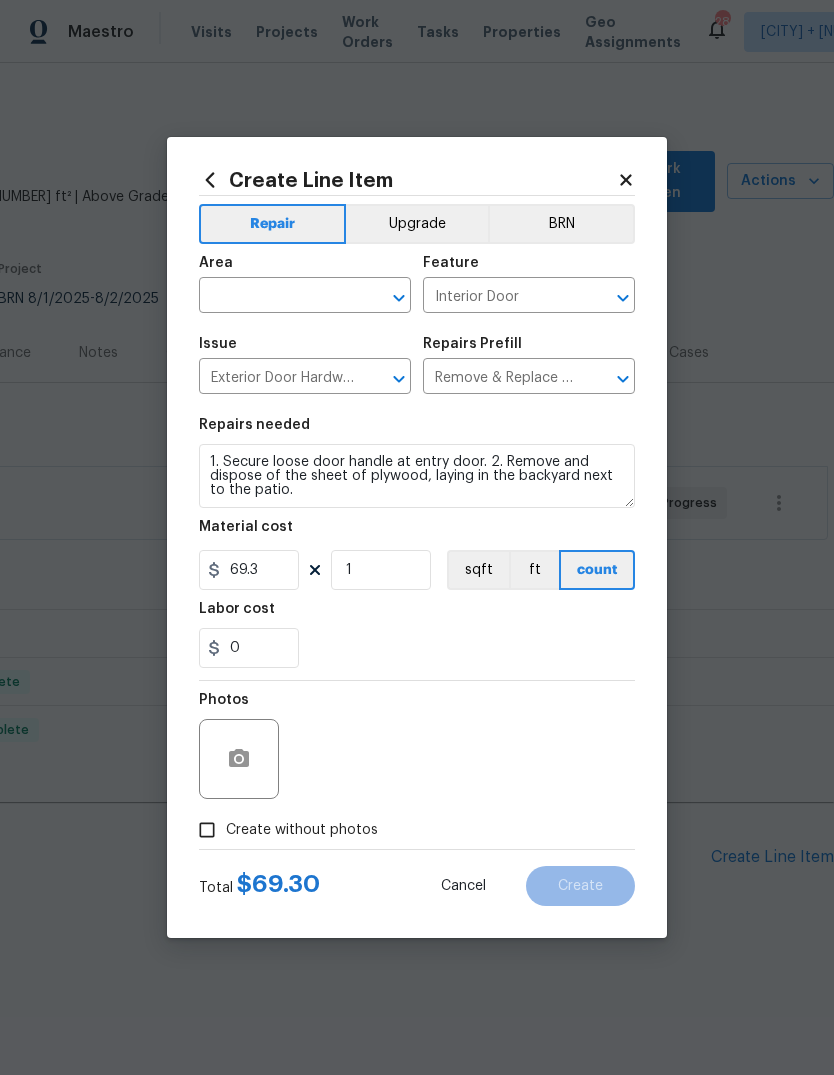 click at bounding box center (277, 297) 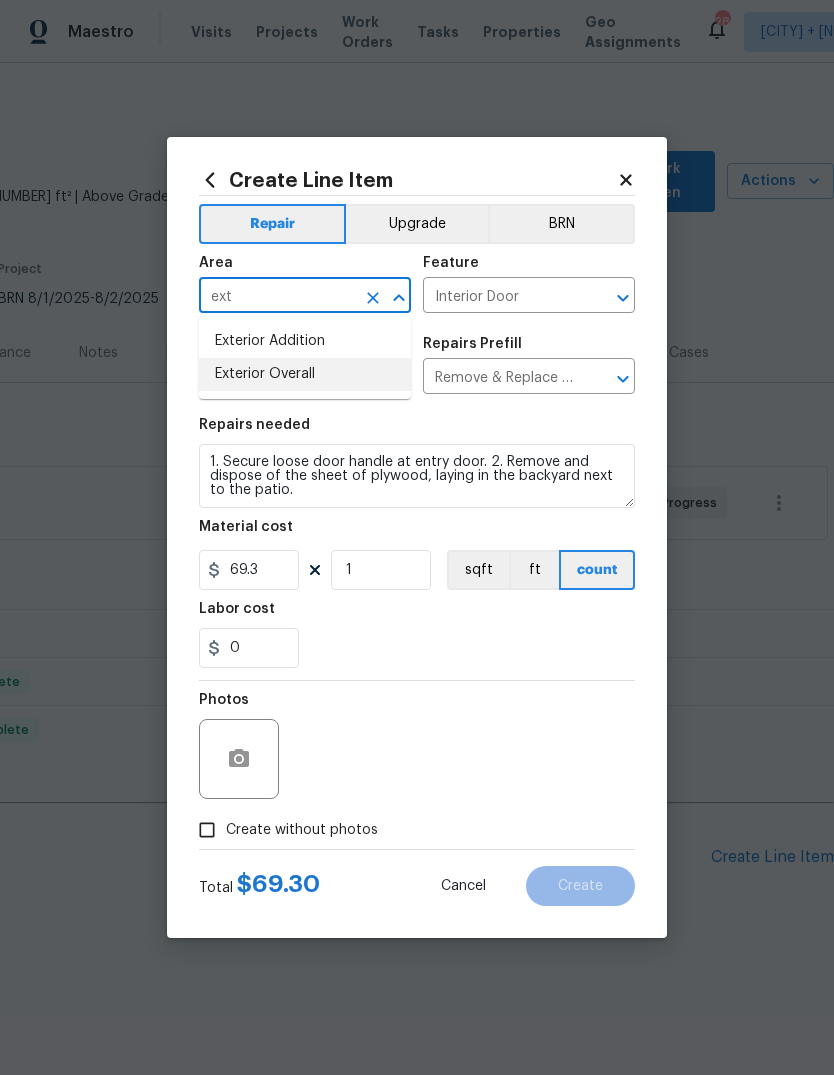 click on "Exterior Overall" at bounding box center [305, 374] 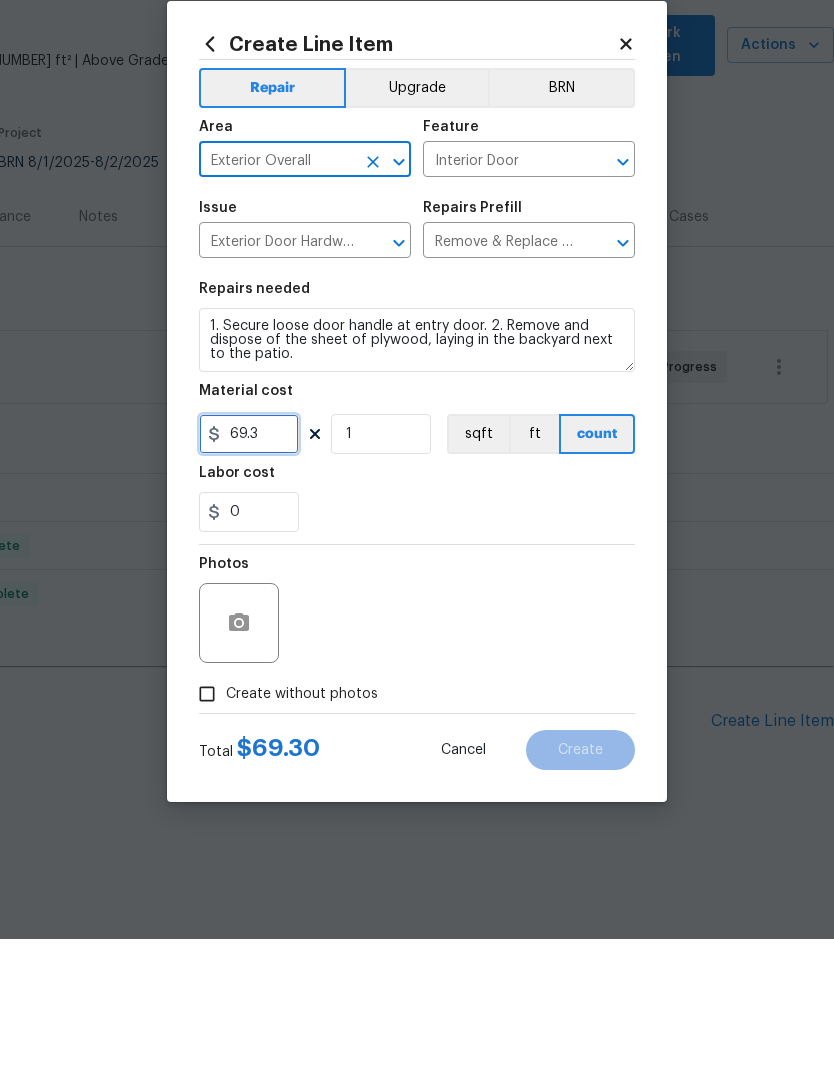 click on "69.3" at bounding box center [249, 570] 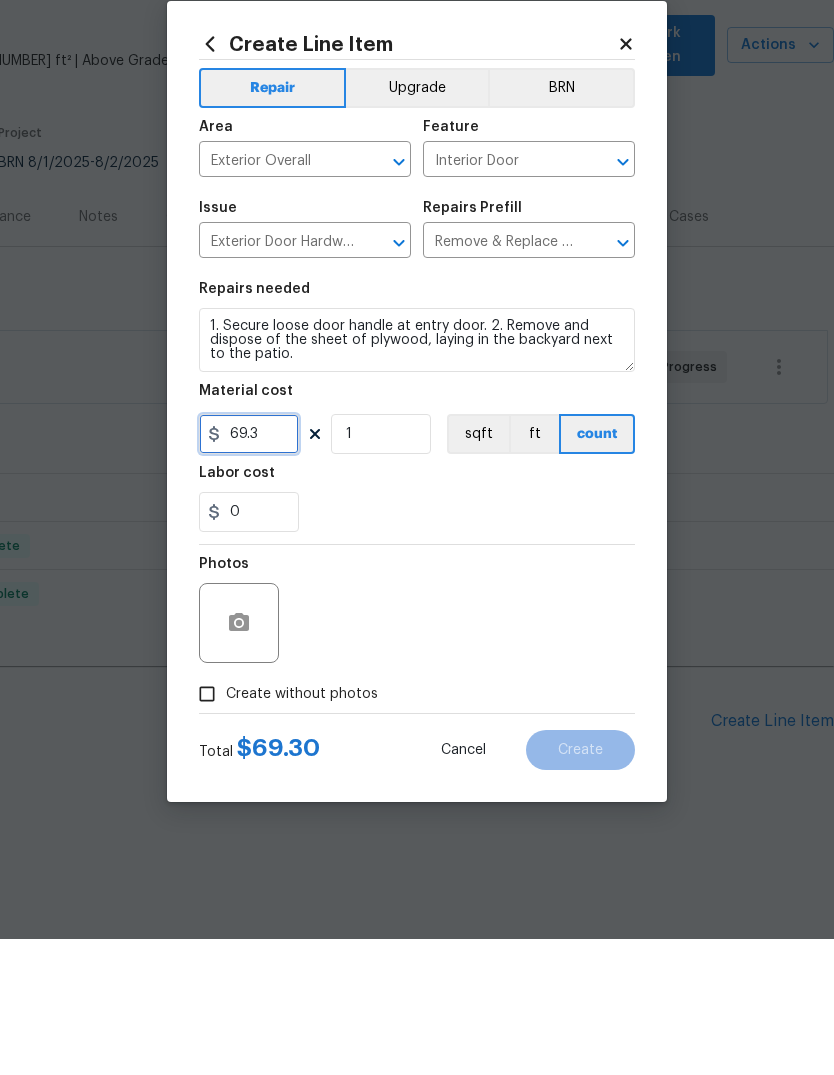 click on "69.3" at bounding box center (249, 570) 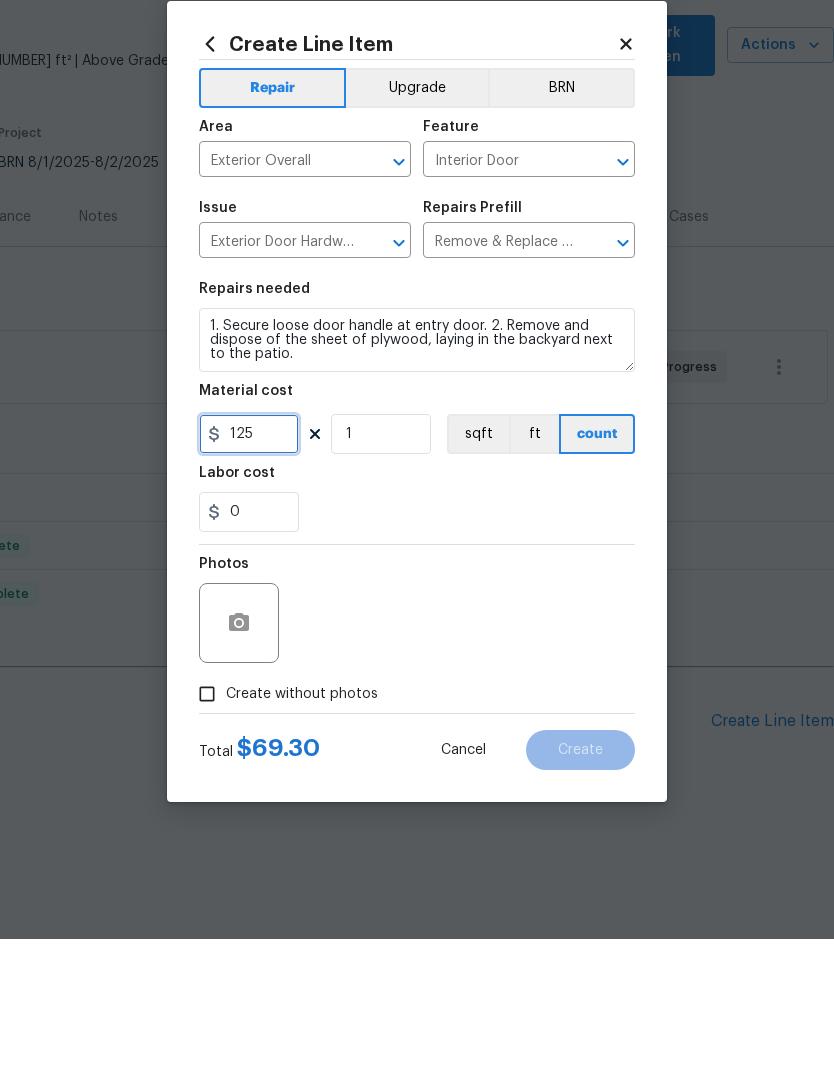 type on "125" 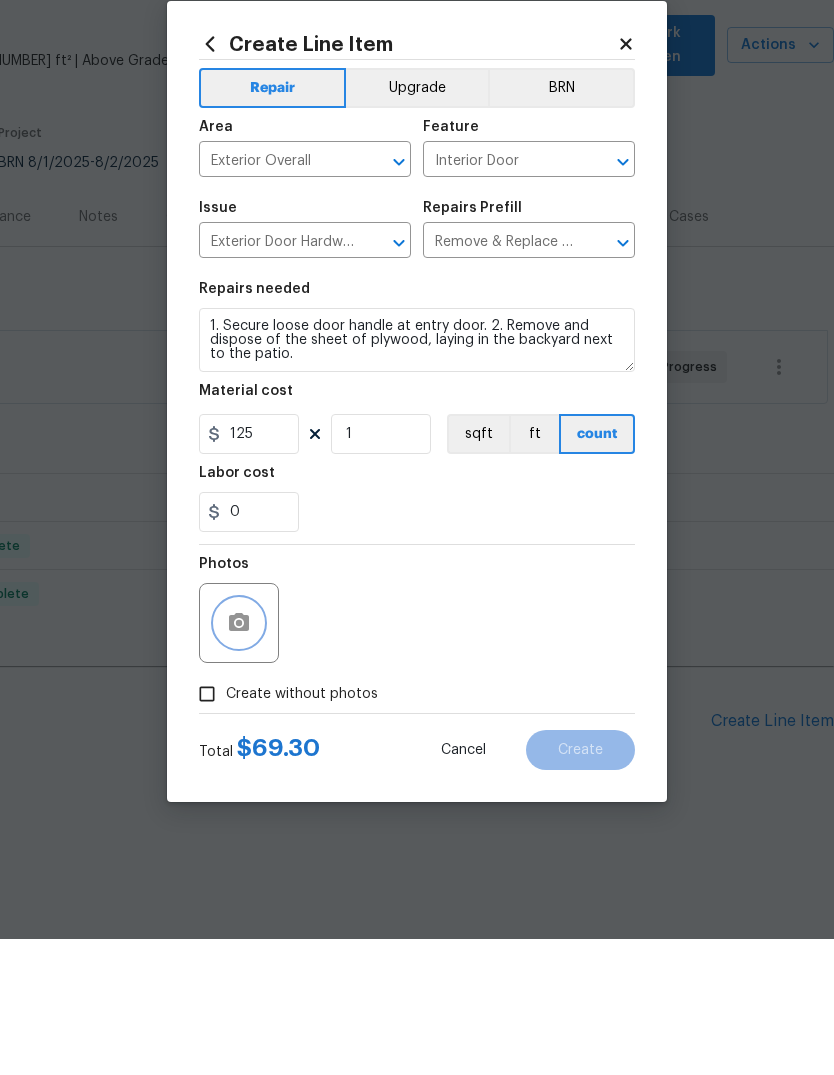 click at bounding box center [239, 759] 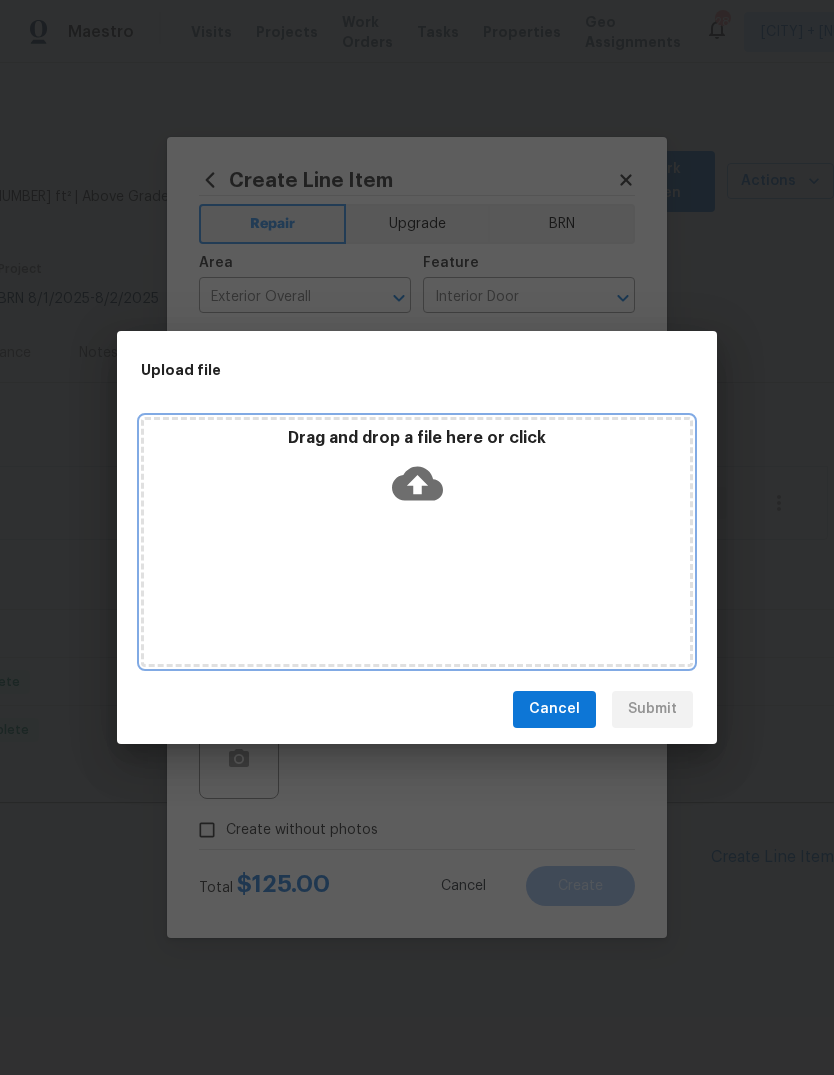 click 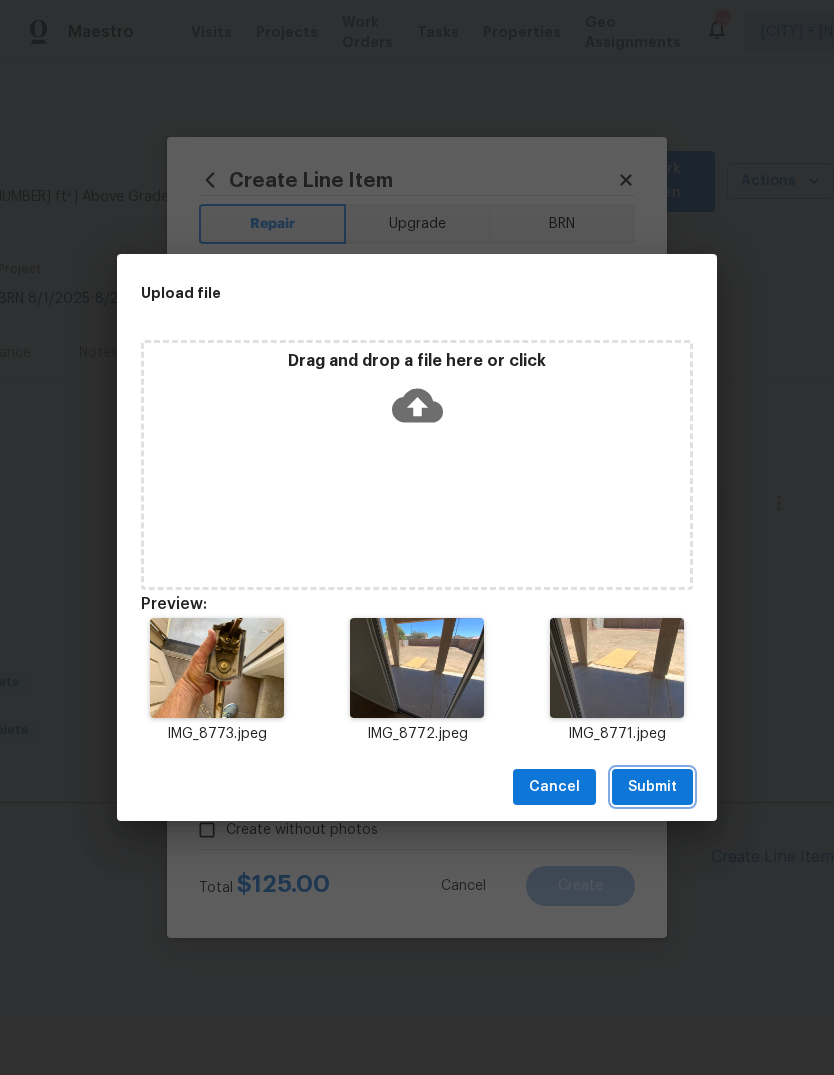 click on "Submit" at bounding box center [652, 787] 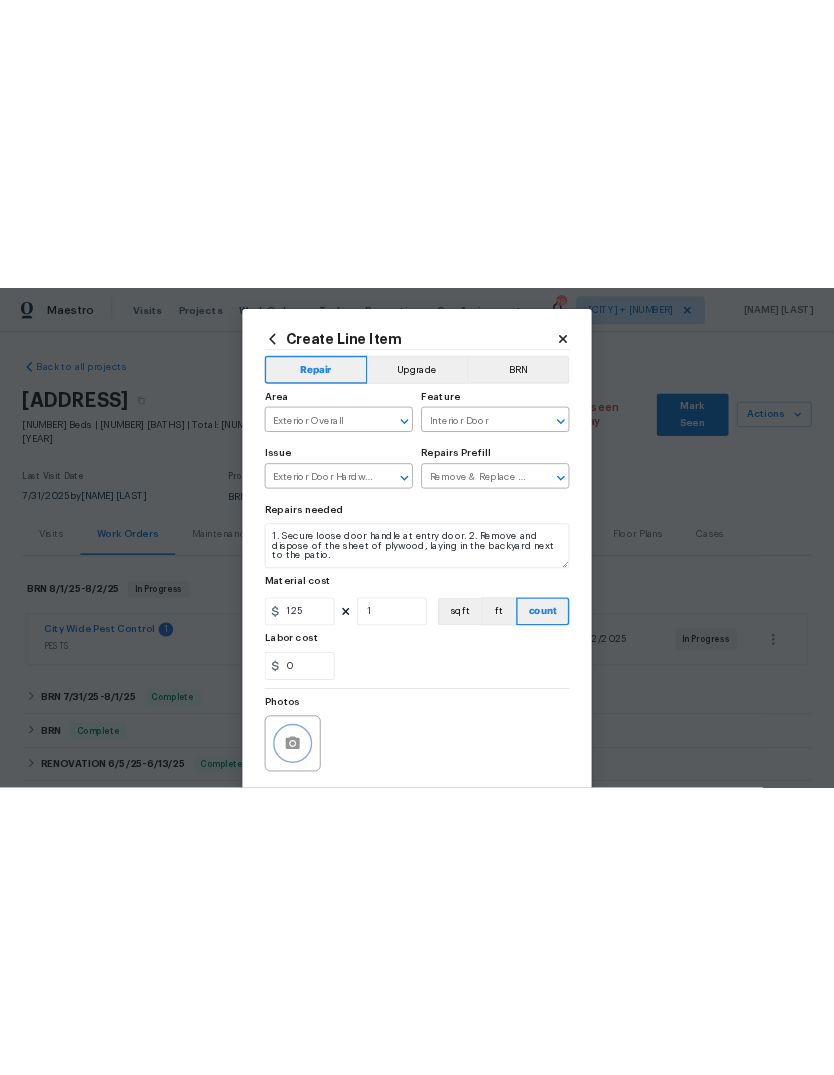 scroll, scrollTop: 0, scrollLeft: 0, axis: both 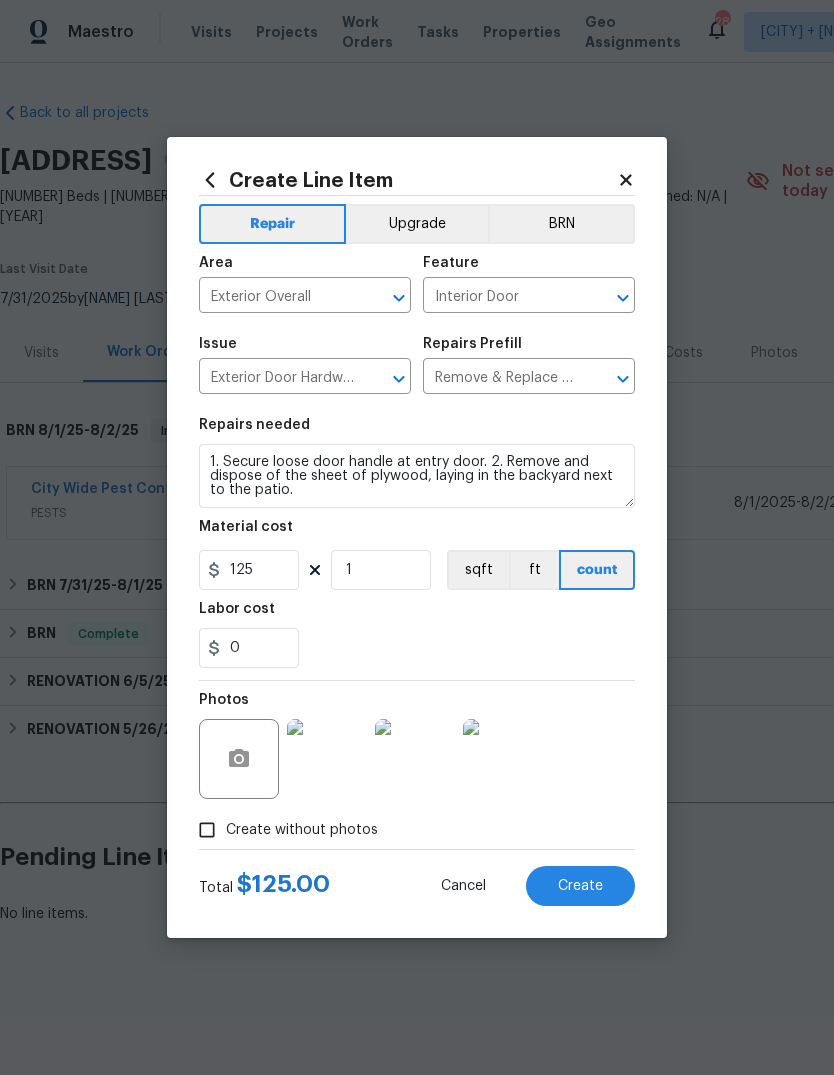 click on "Create" at bounding box center [580, 886] 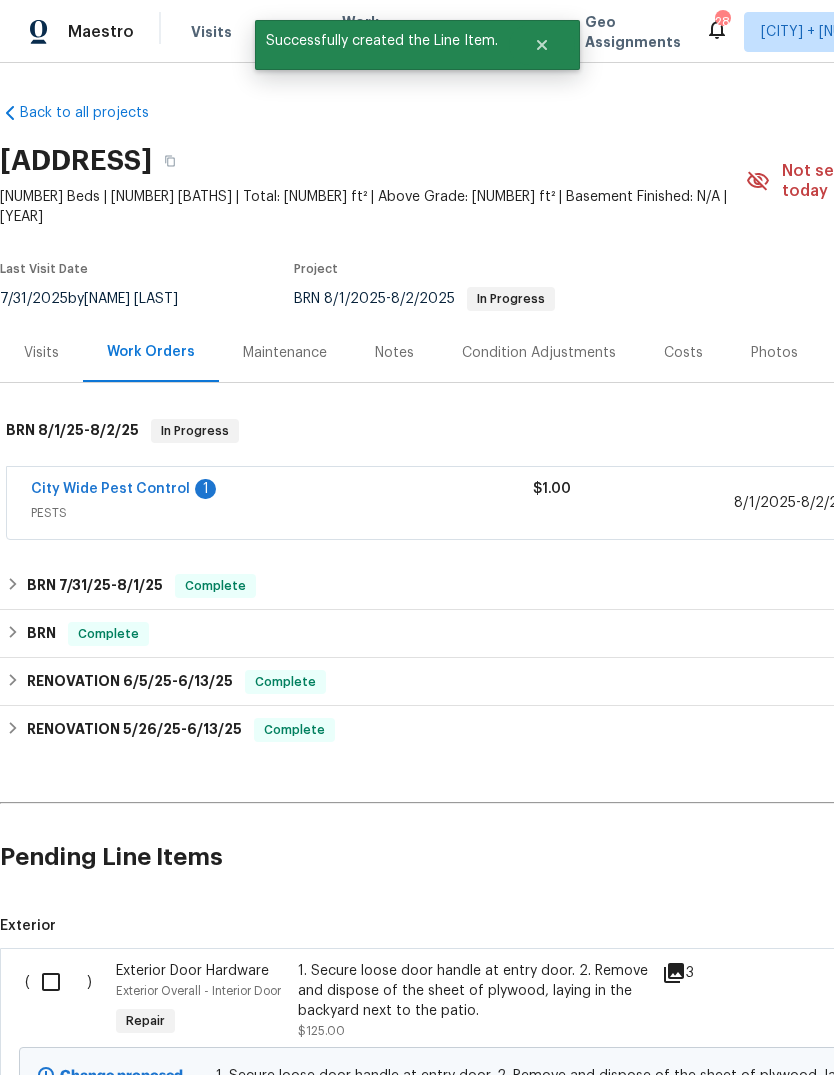 click at bounding box center (58, 982) 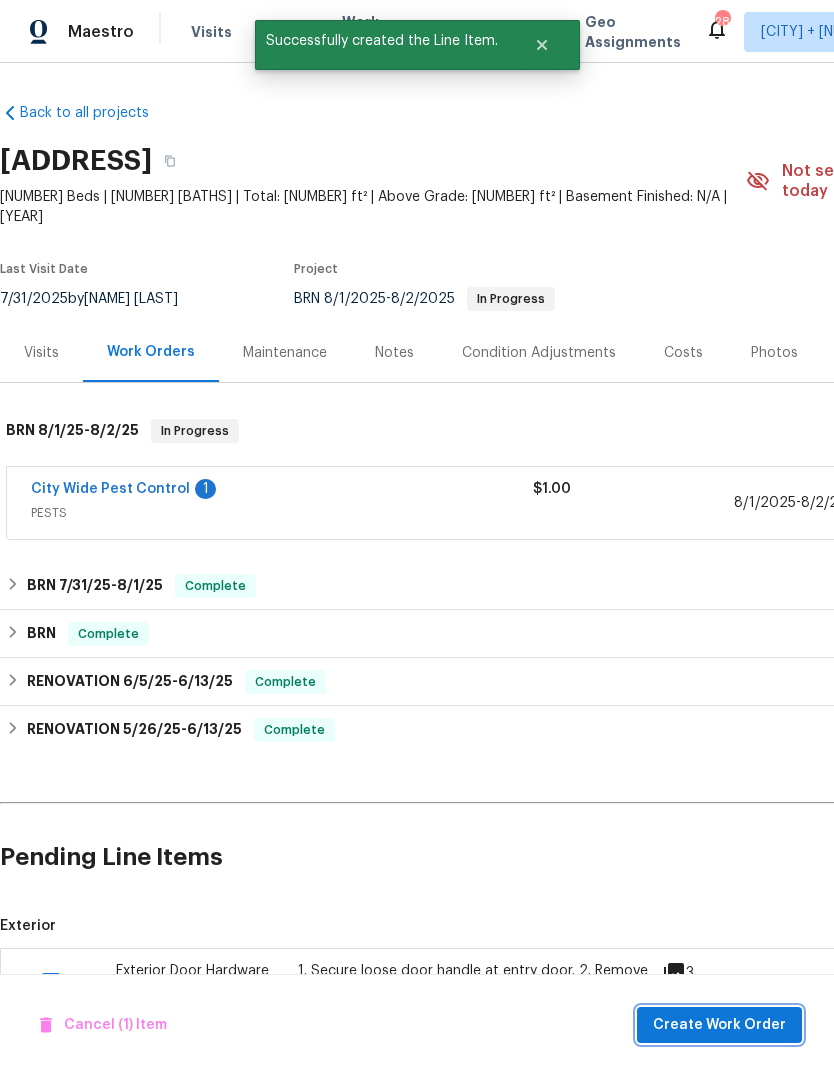 click on "Create Work Order" at bounding box center [719, 1025] 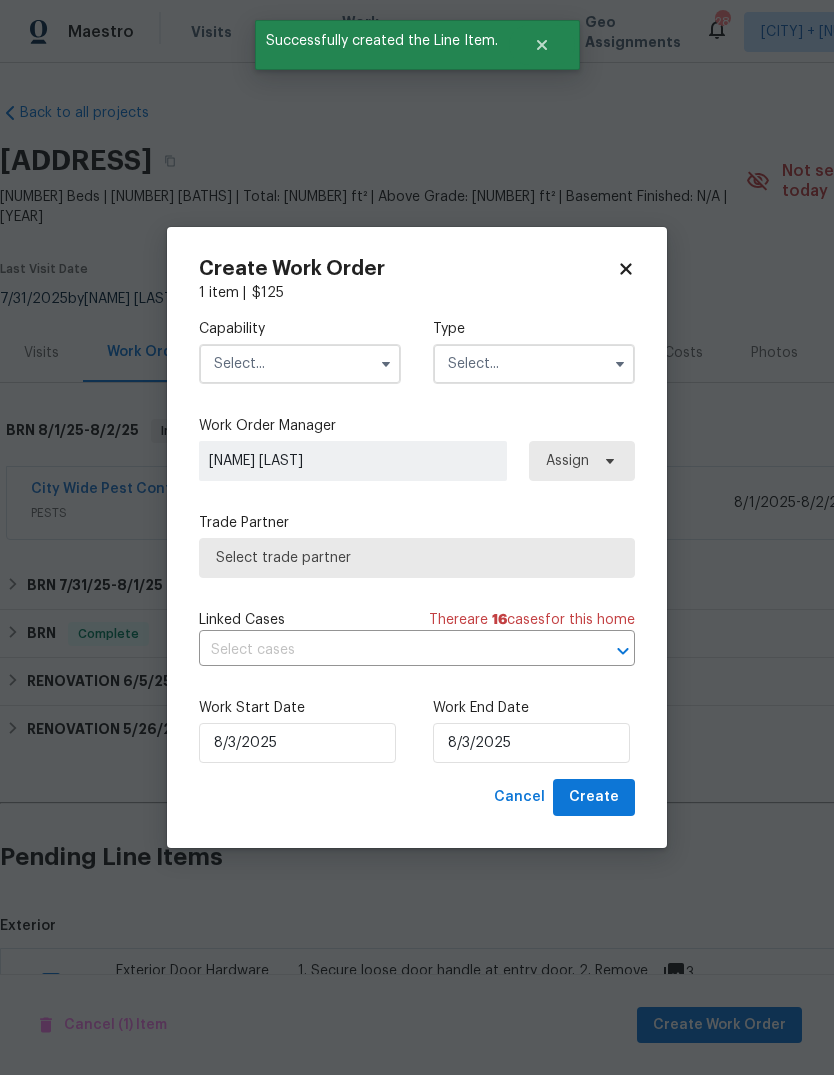 click at bounding box center (300, 364) 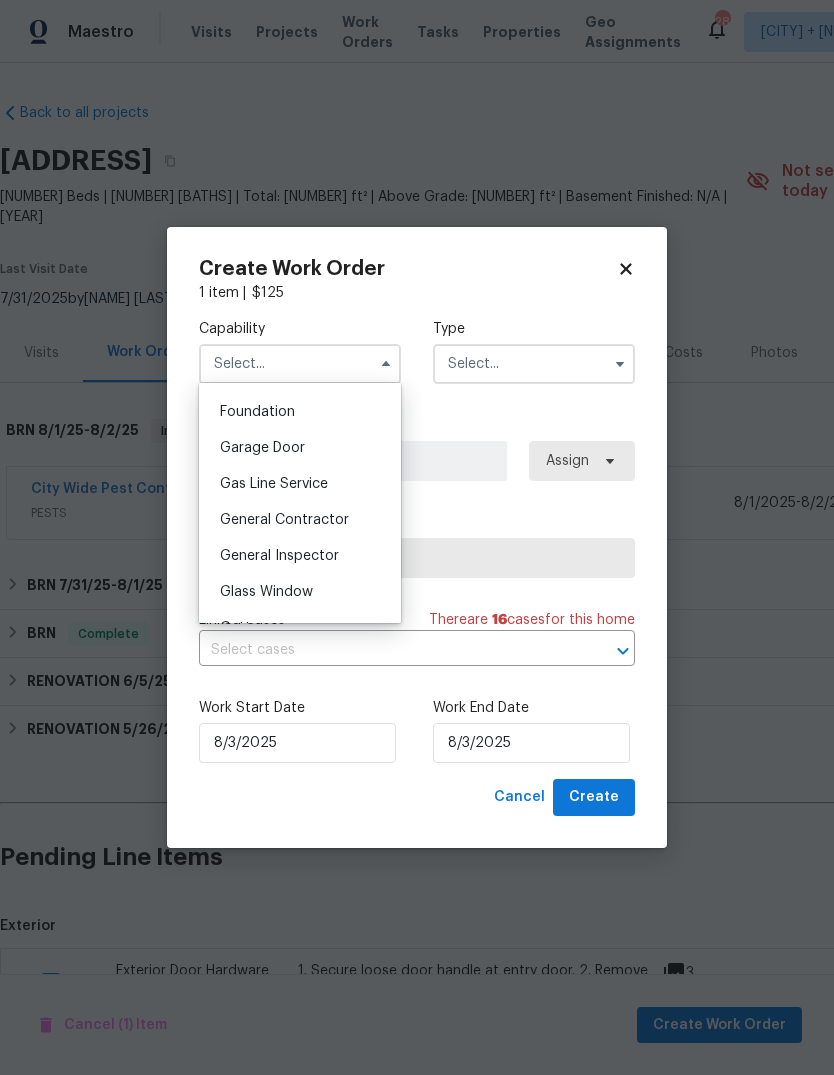 scroll, scrollTop: 856, scrollLeft: 0, axis: vertical 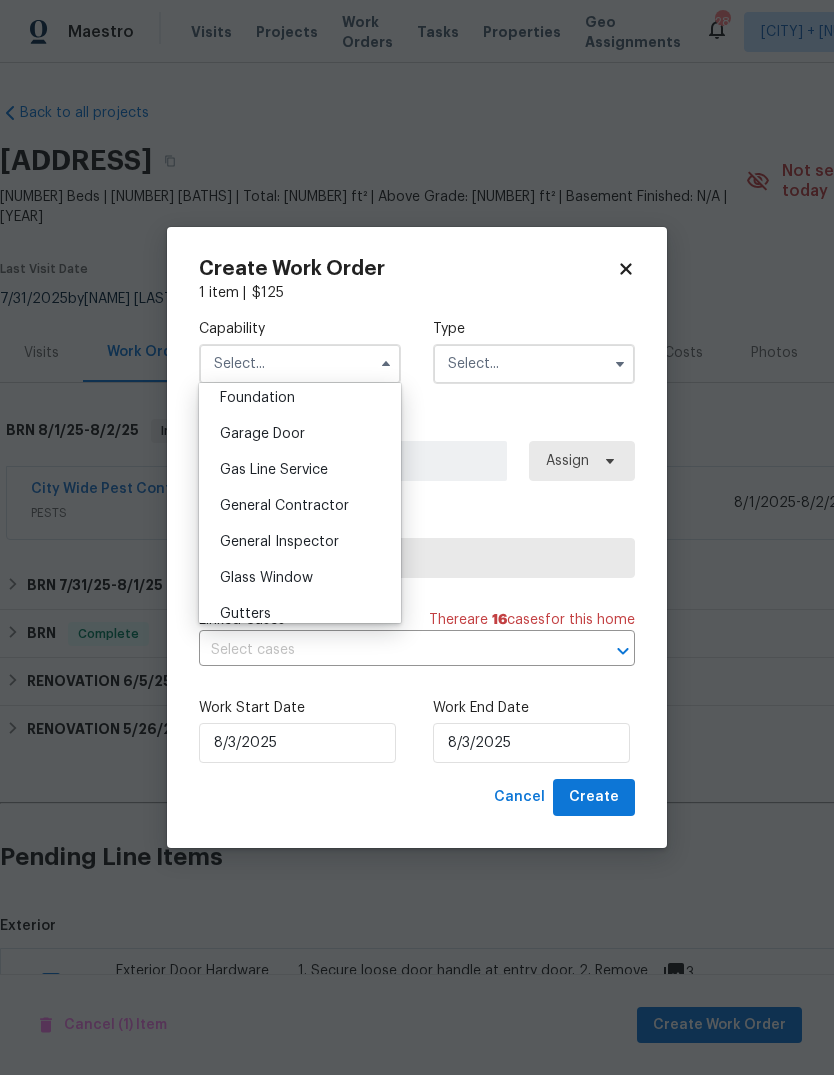 click on "General Contractor" at bounding box center (284, 506) 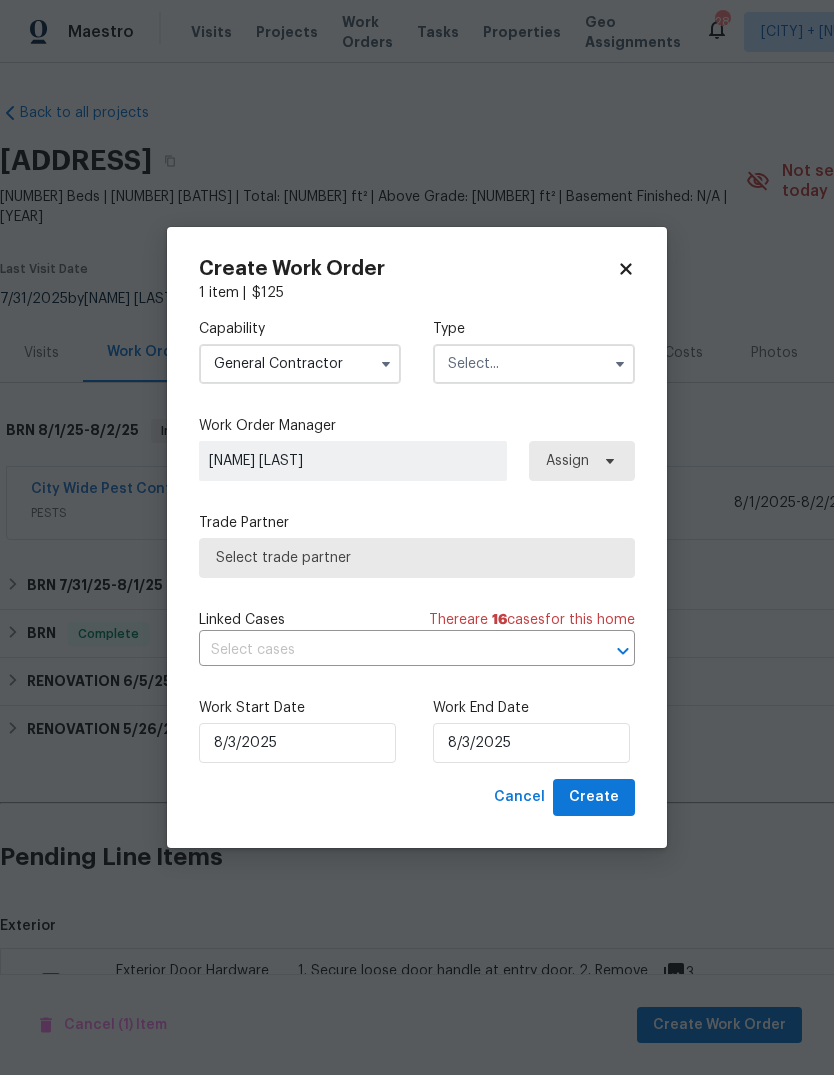 click at bounding box center (534, 364) 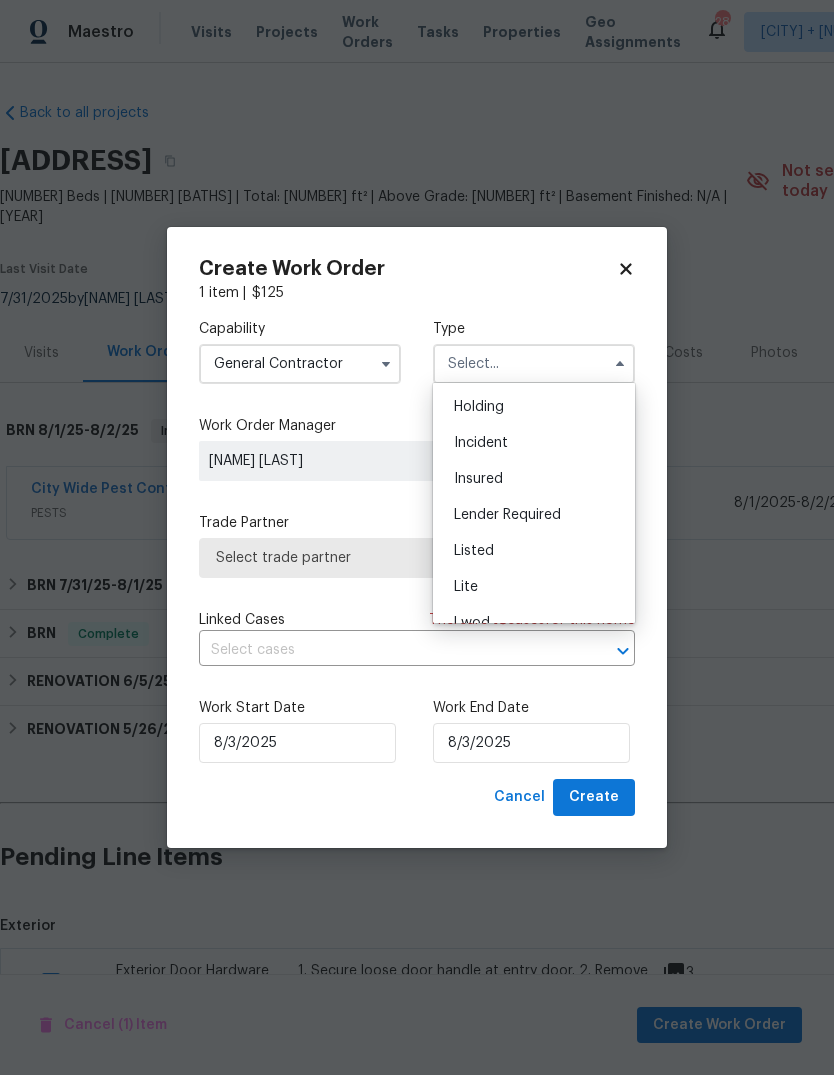 scroll, scrollTop: 72, scrollLeft: 0, axis: vertical 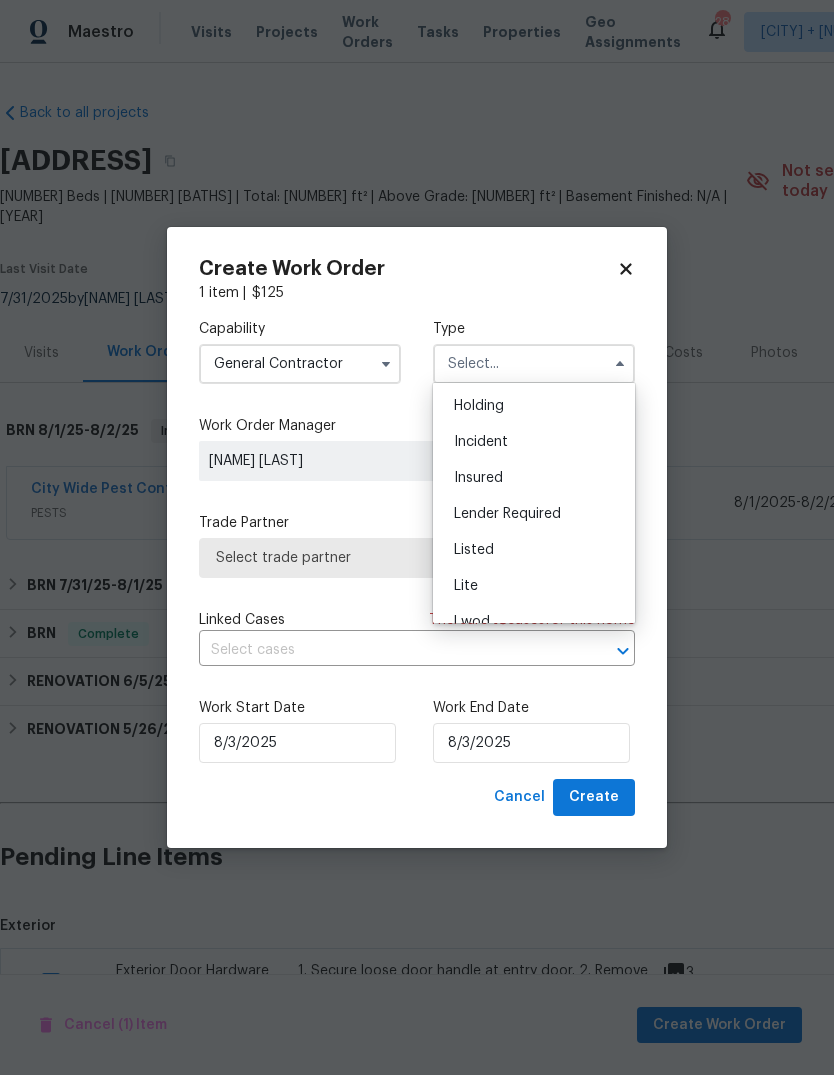 click on "Listed" at bounding box center [534, 550] 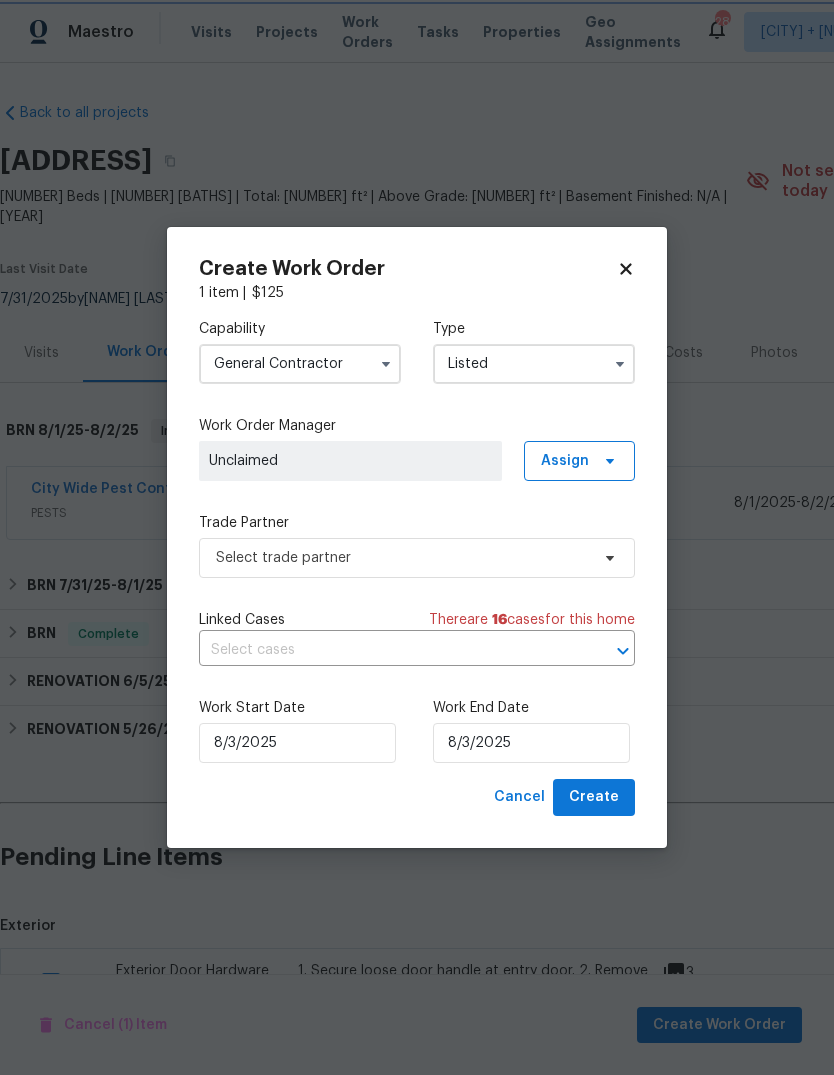 scroll, scrollTop: 0, scrollLeft: 0, axis: both 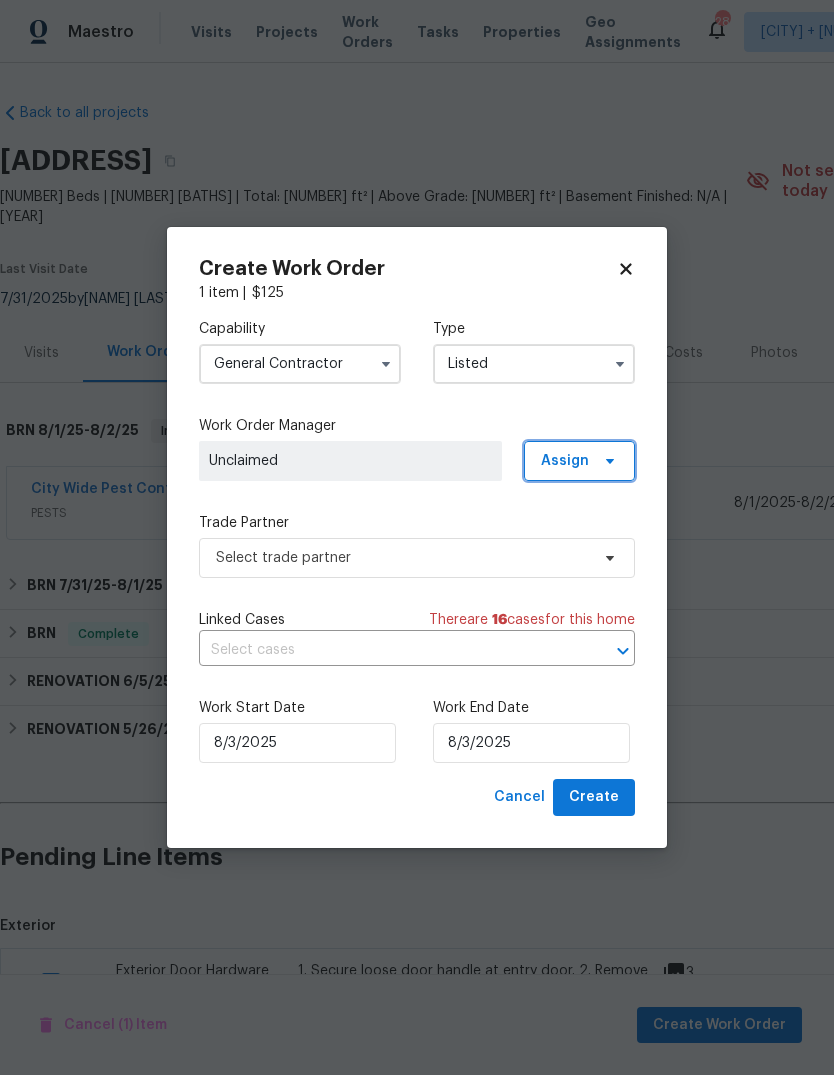 click on "Assign" at bounding box center (579, 461) 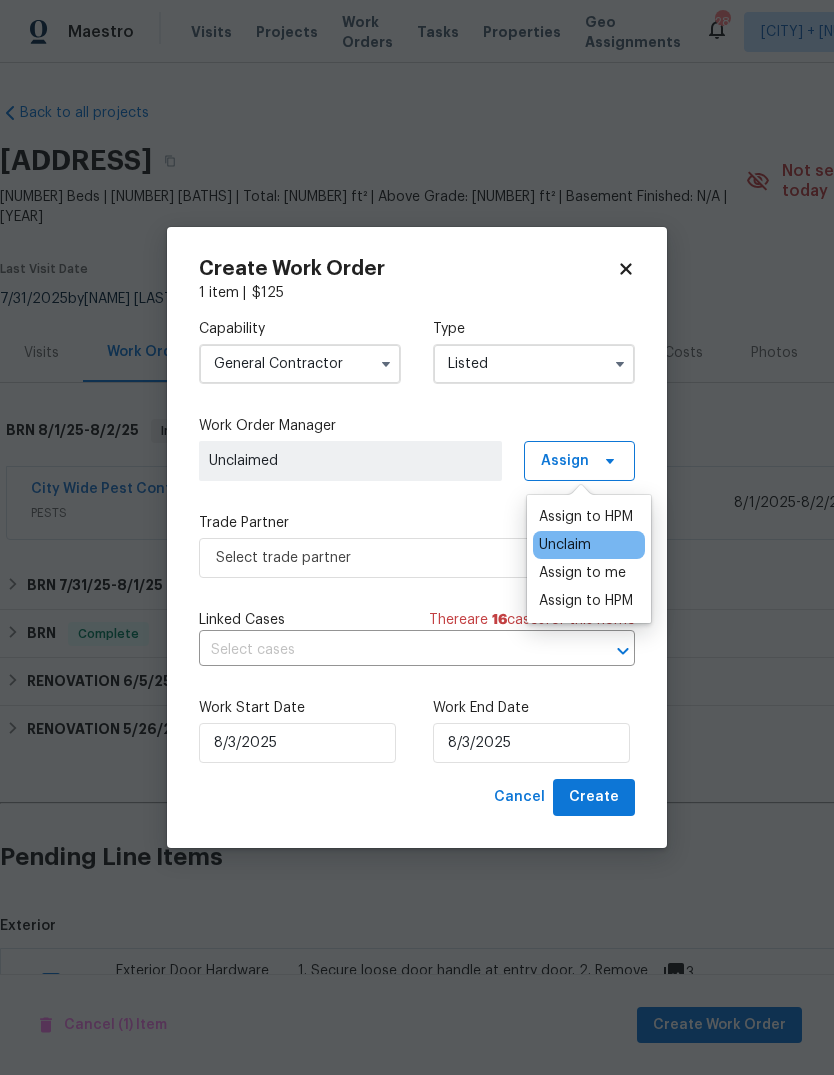 click on "Assign to me" at bounding box center [582, 573] 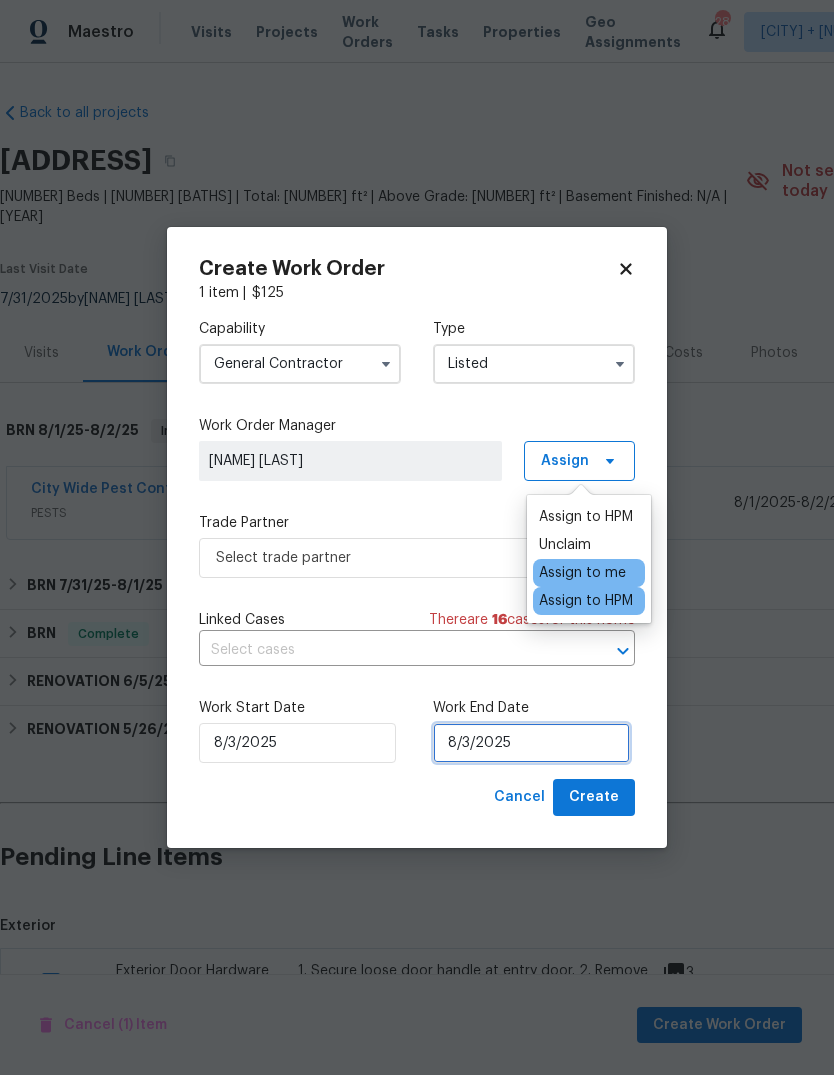click on "8/3/2025" at bounding box center (531, 743) 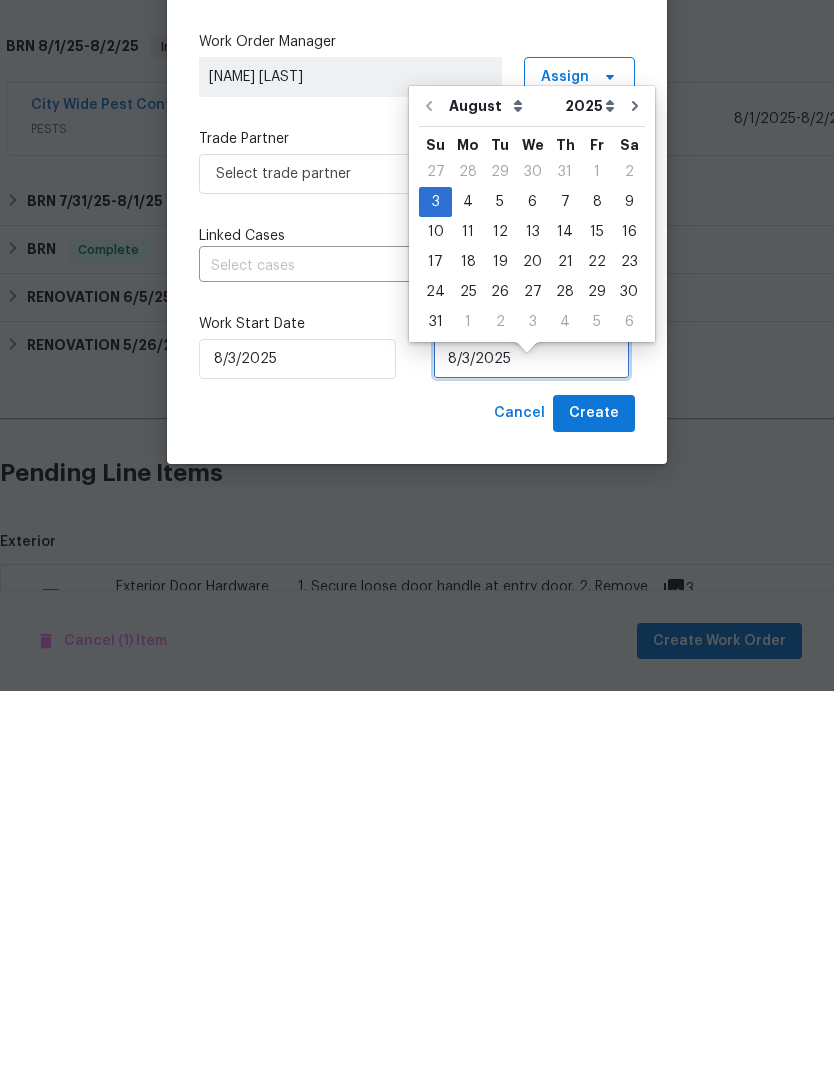 scroll, scrollTop: 17, scrollLeft: 0, axis: vertical 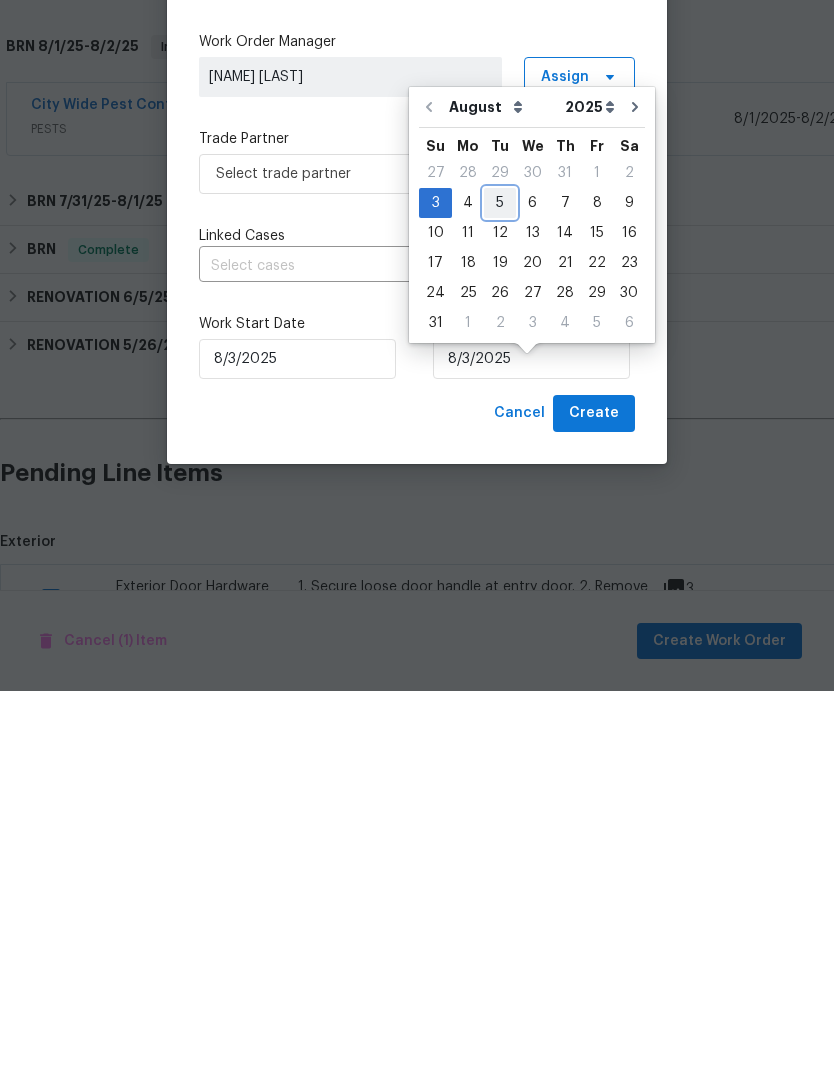 click on "5" at bounding box center (500, 587) 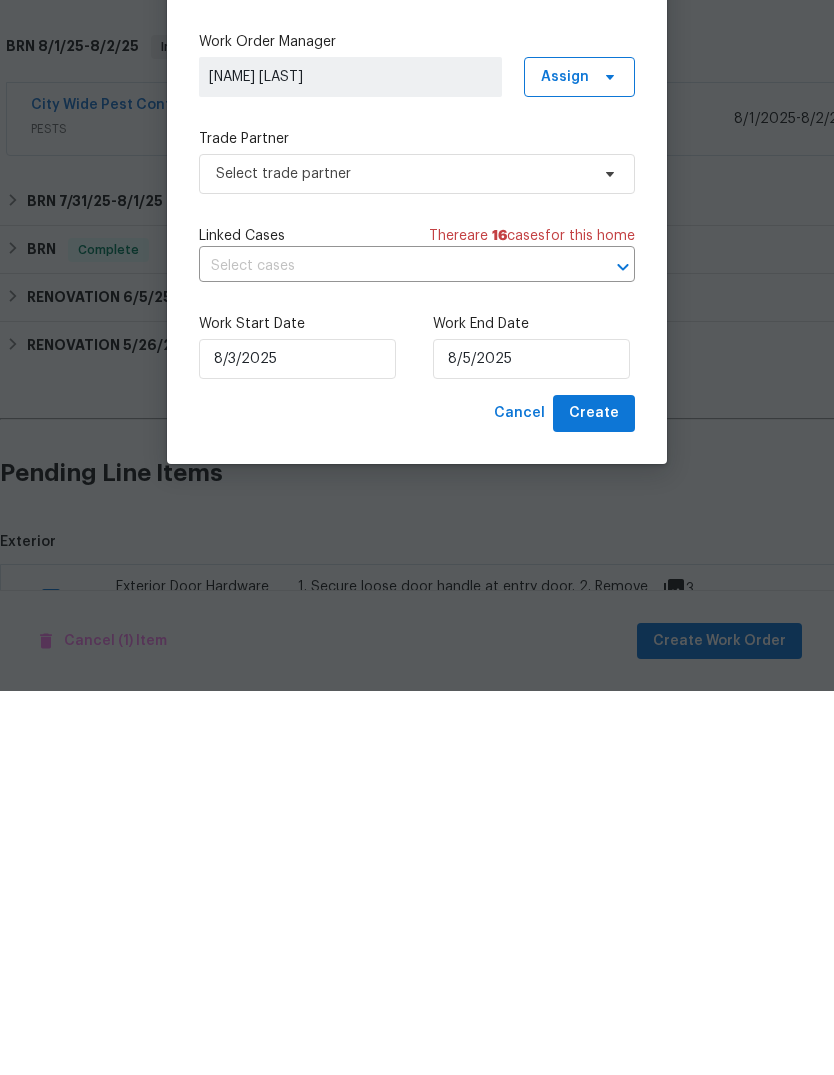 scroll, scrollTop: 75, scrollLeft: 0, axis: vertical 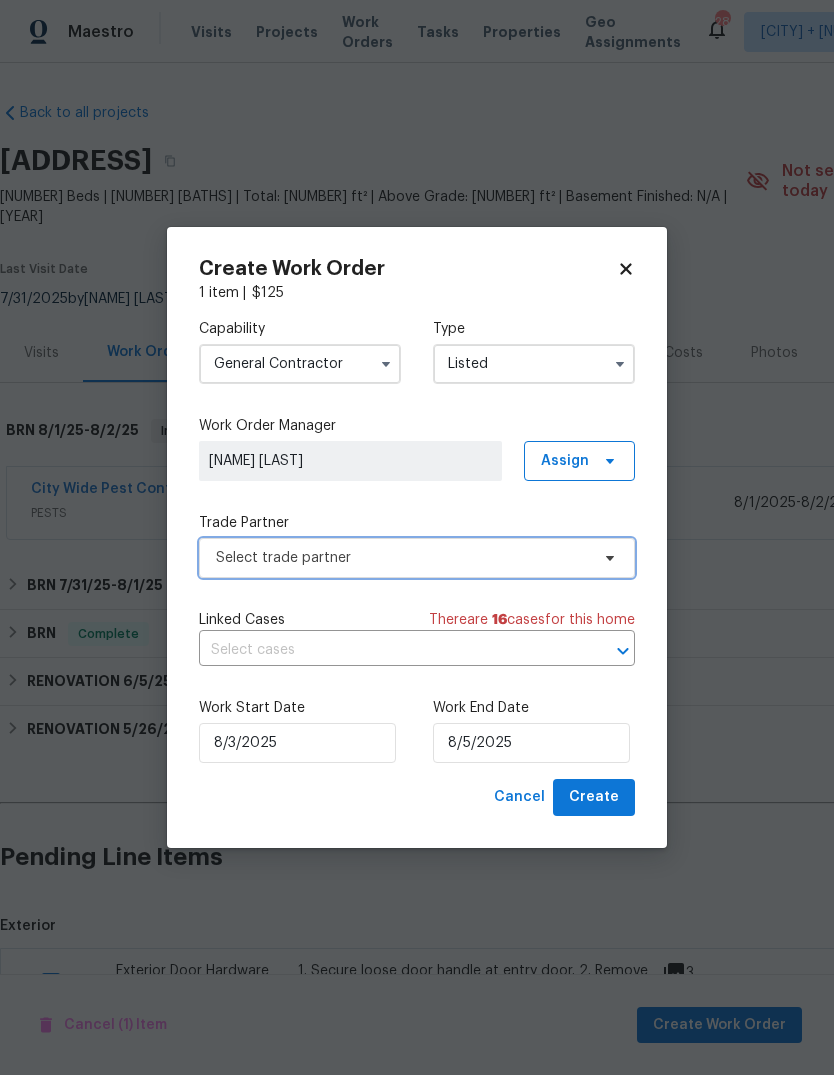 click at bounding box center (607, 558) 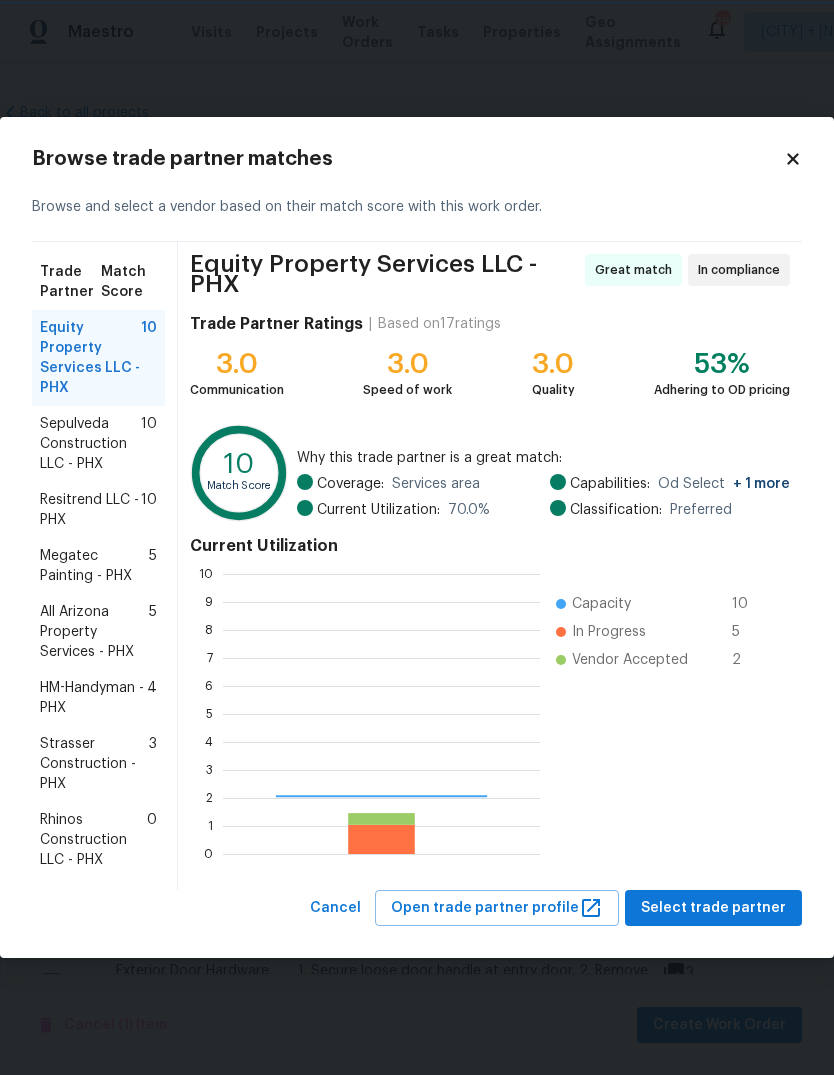 scroll, scrollTop: 2, scrollLeft: 2, axis: both 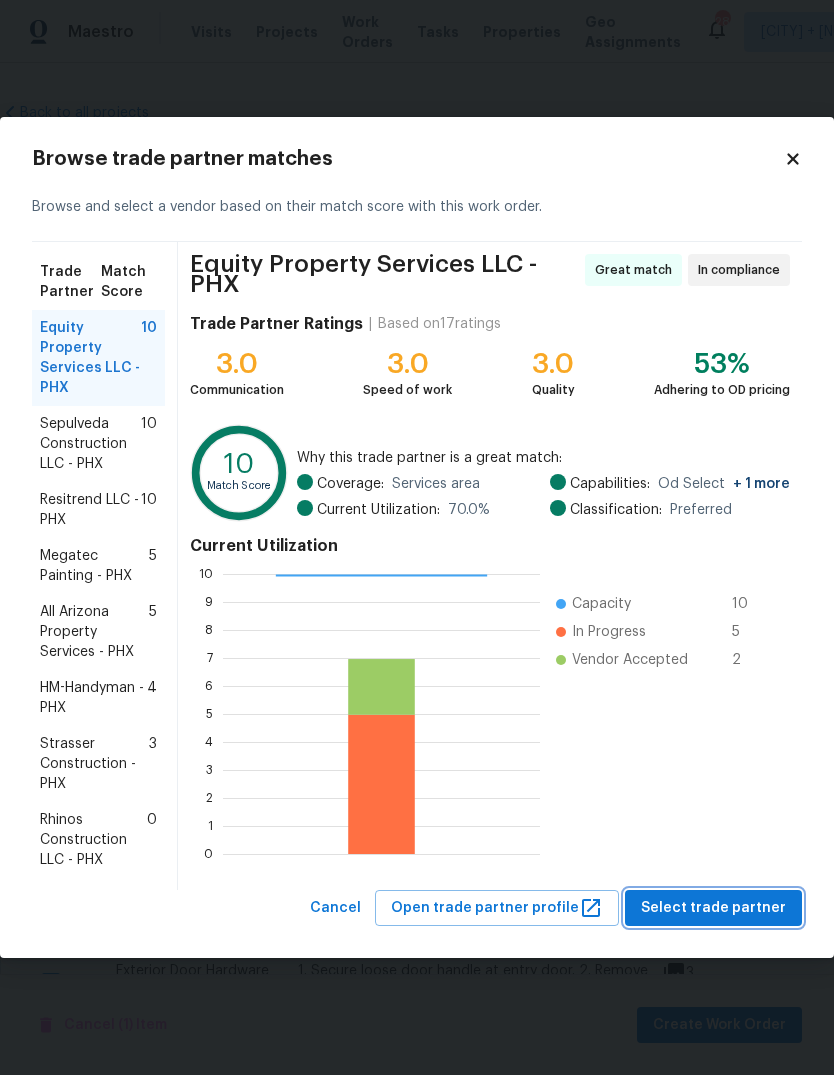 click on "Select trade partner" at bounding box center [713, 908] 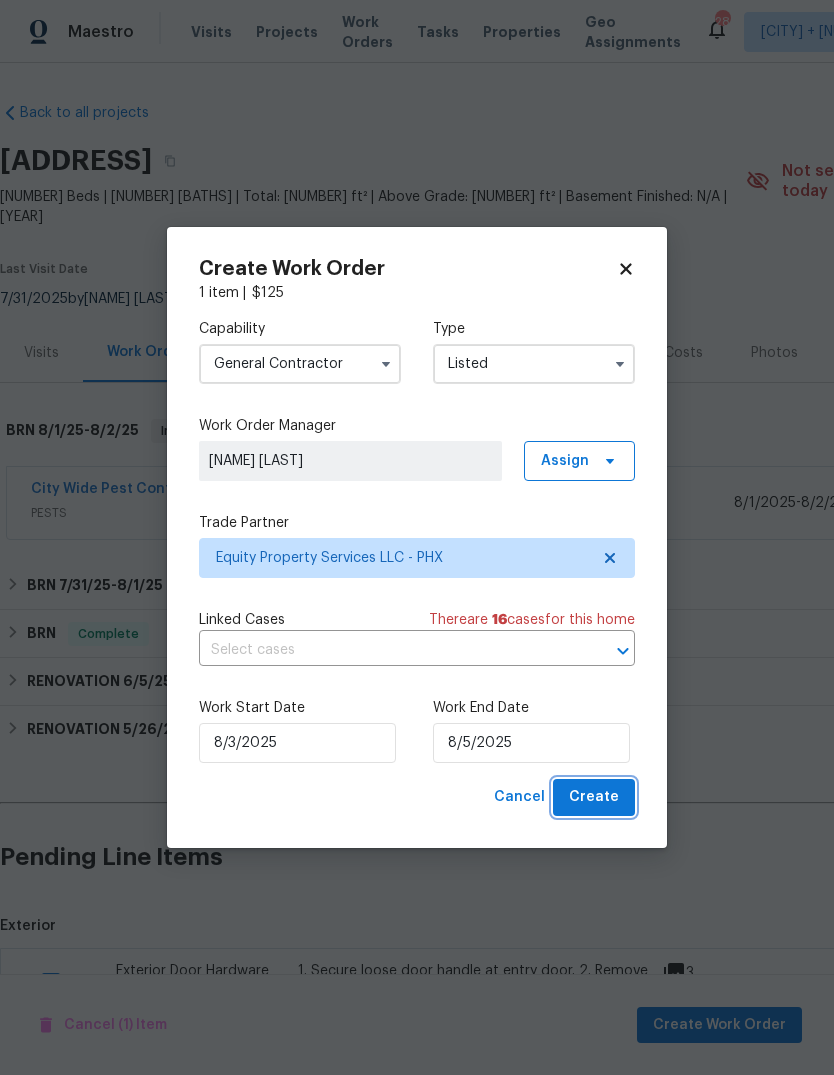 click on "Create" at bounding box center [594, 797] 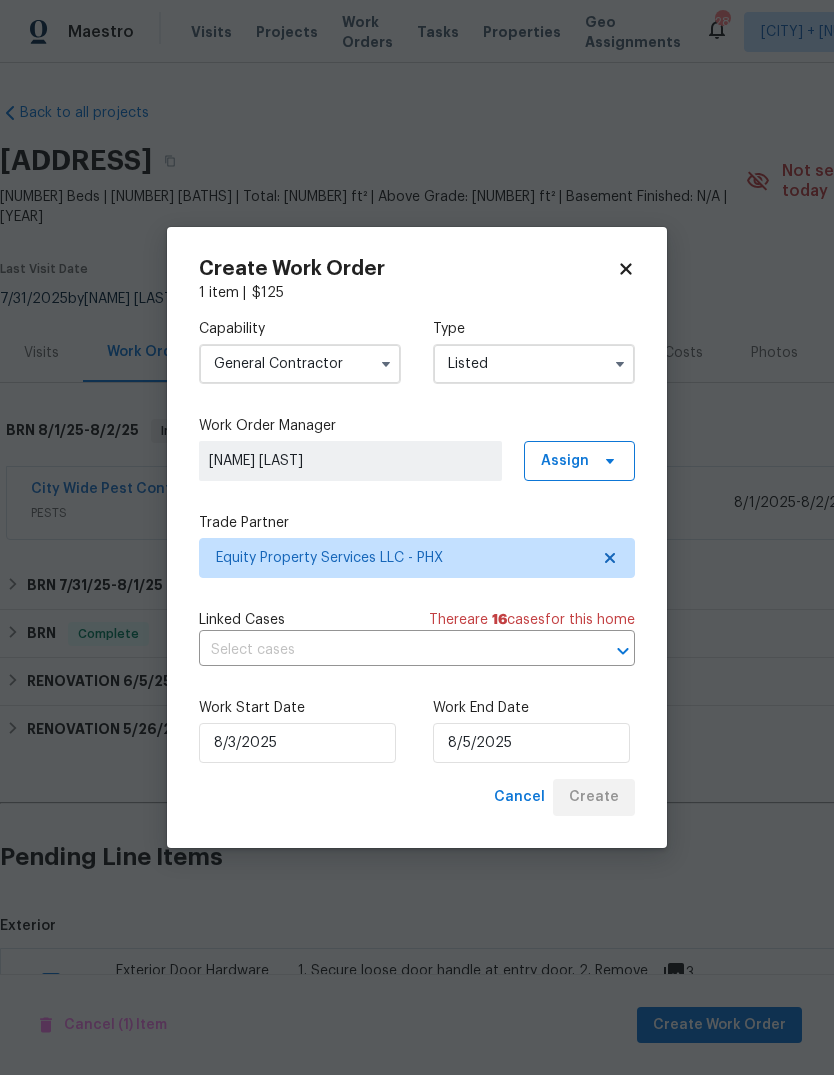 checkbox on "false" 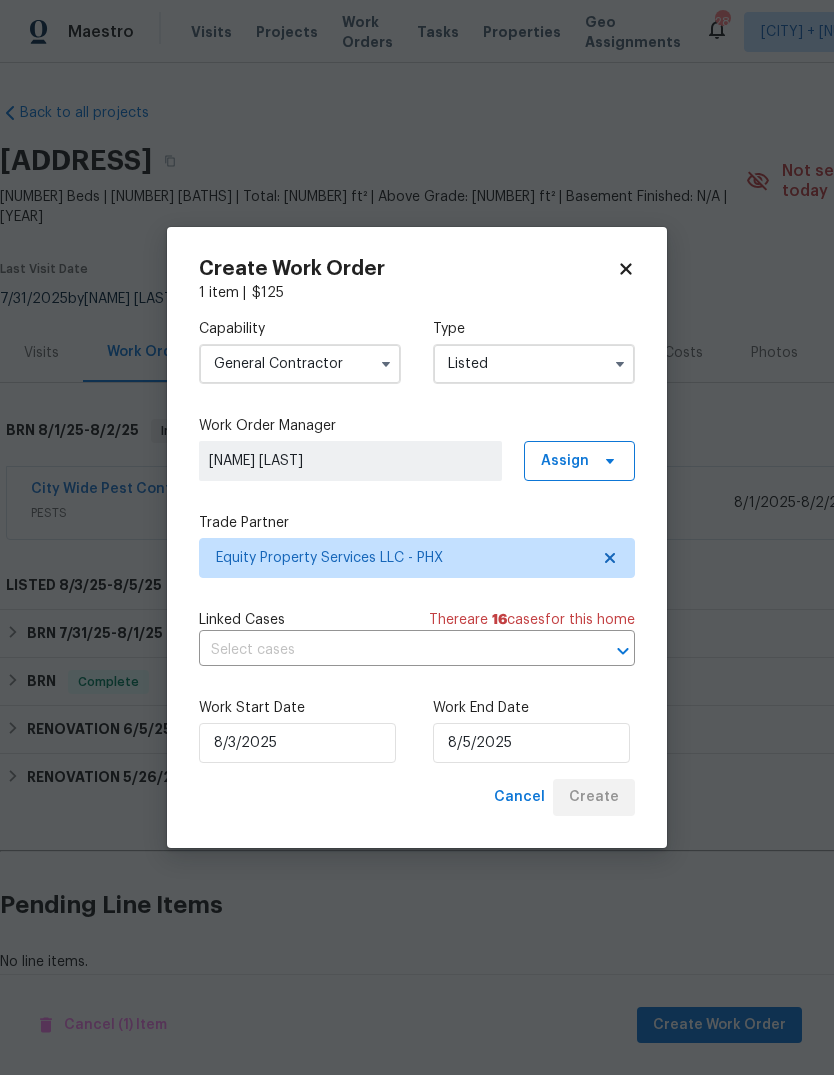 scroll, scrollTop: 12, scrollLeft: 0, axis: vertical 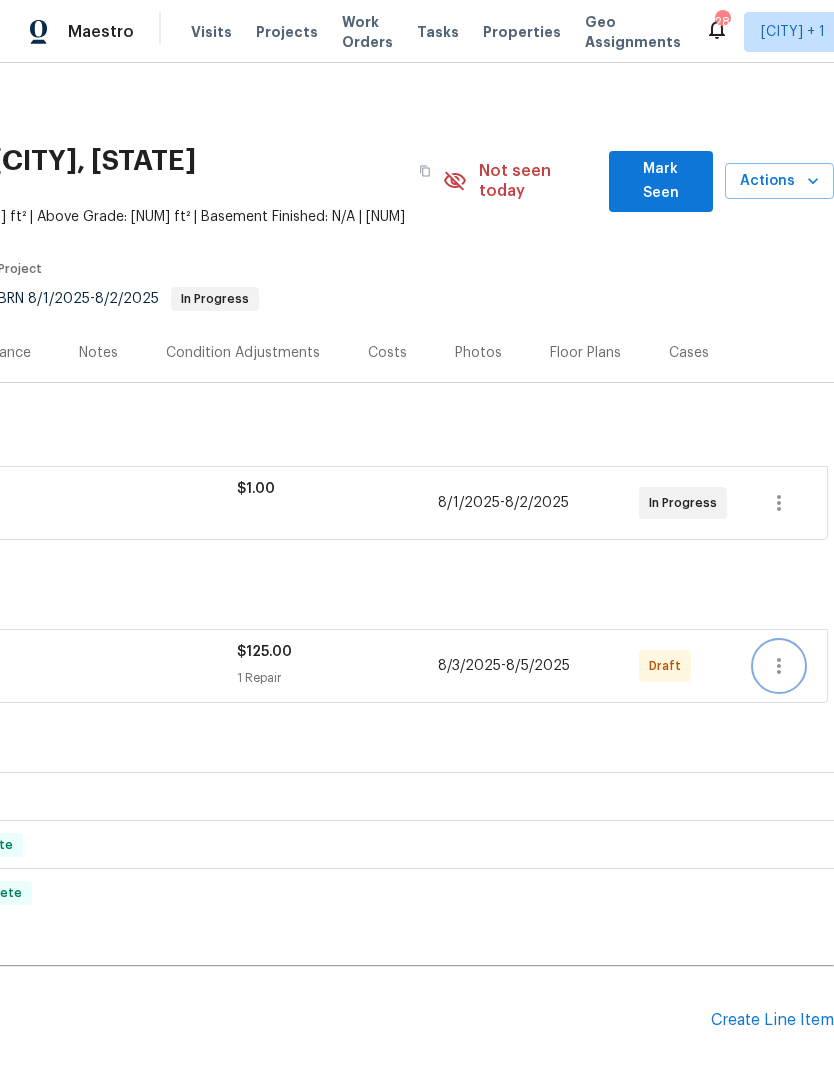 click 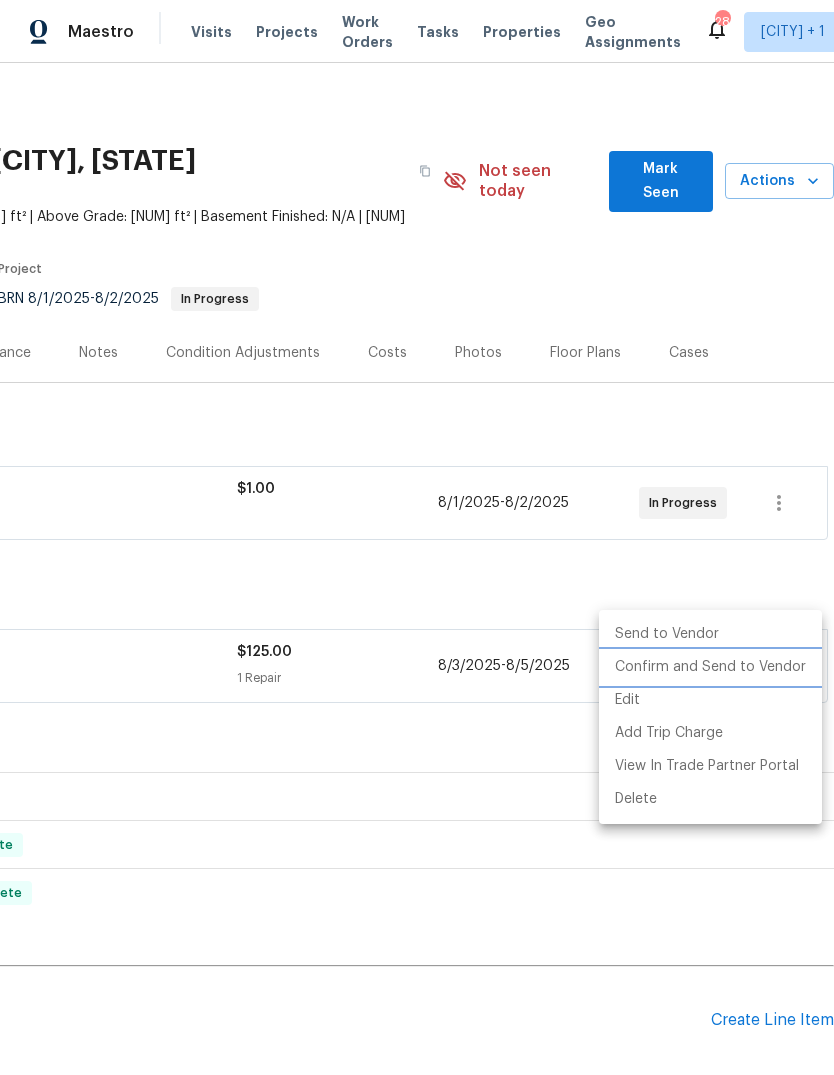 click on "Confirm and Send to Vendor" at bounding box center [710, 667] 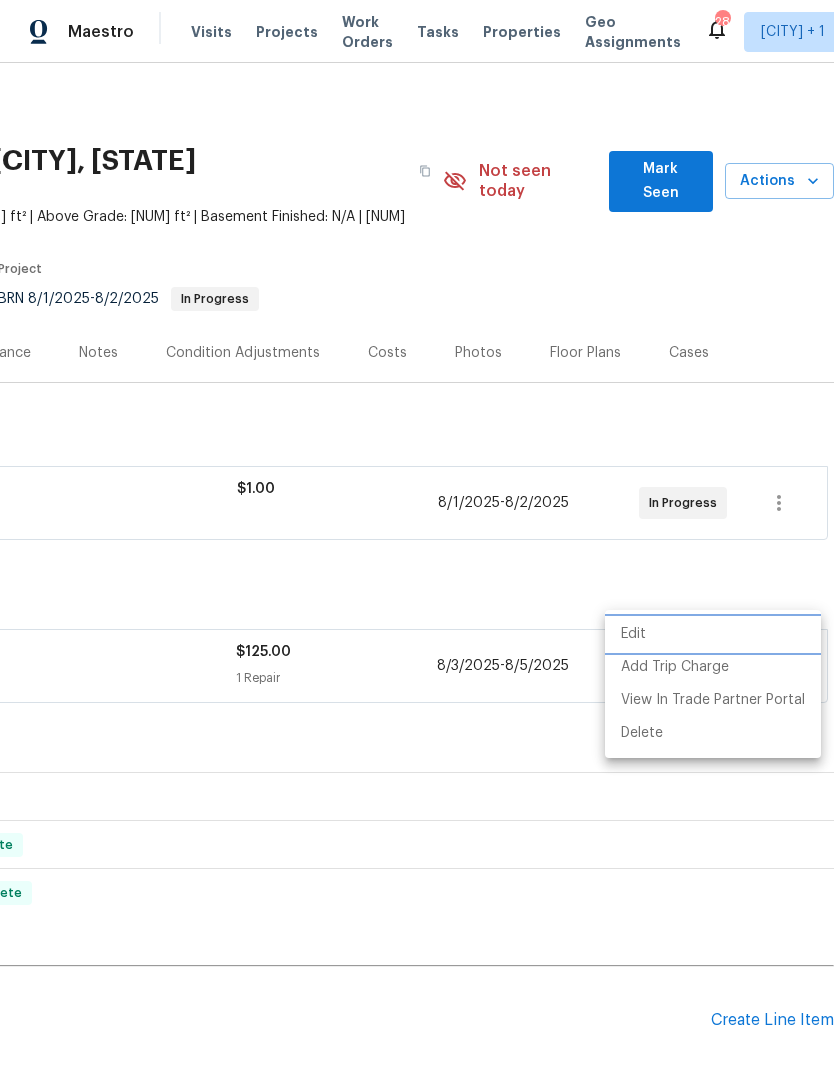 scroll, scrollTop: 0, scrollLeft: 0, axis: both 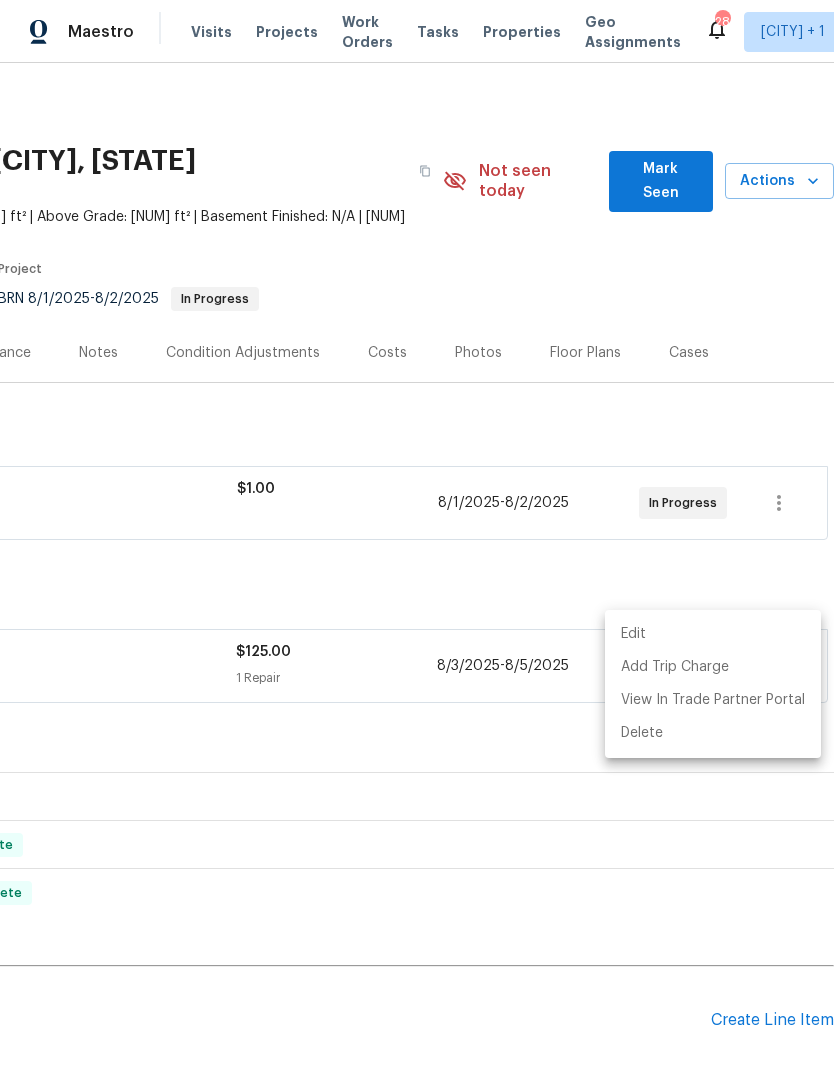 click at bounding box center (417, 537) 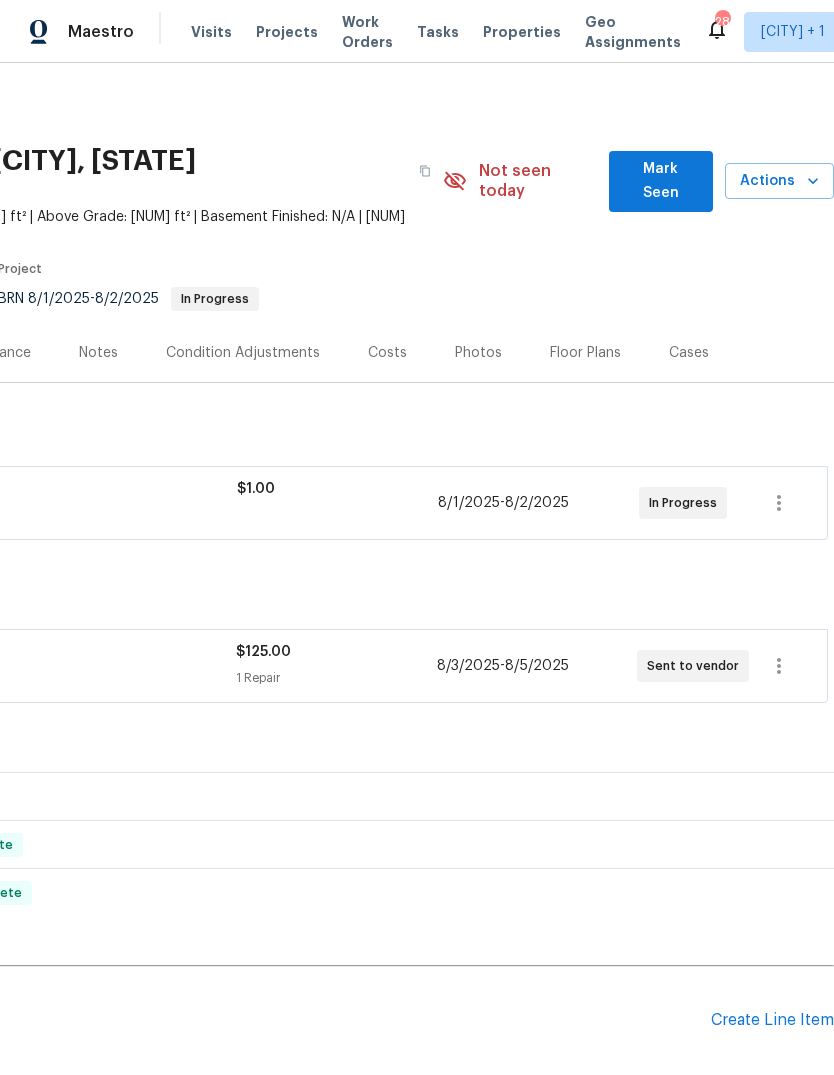 click on "Notes" at bounding box center (98, 353) 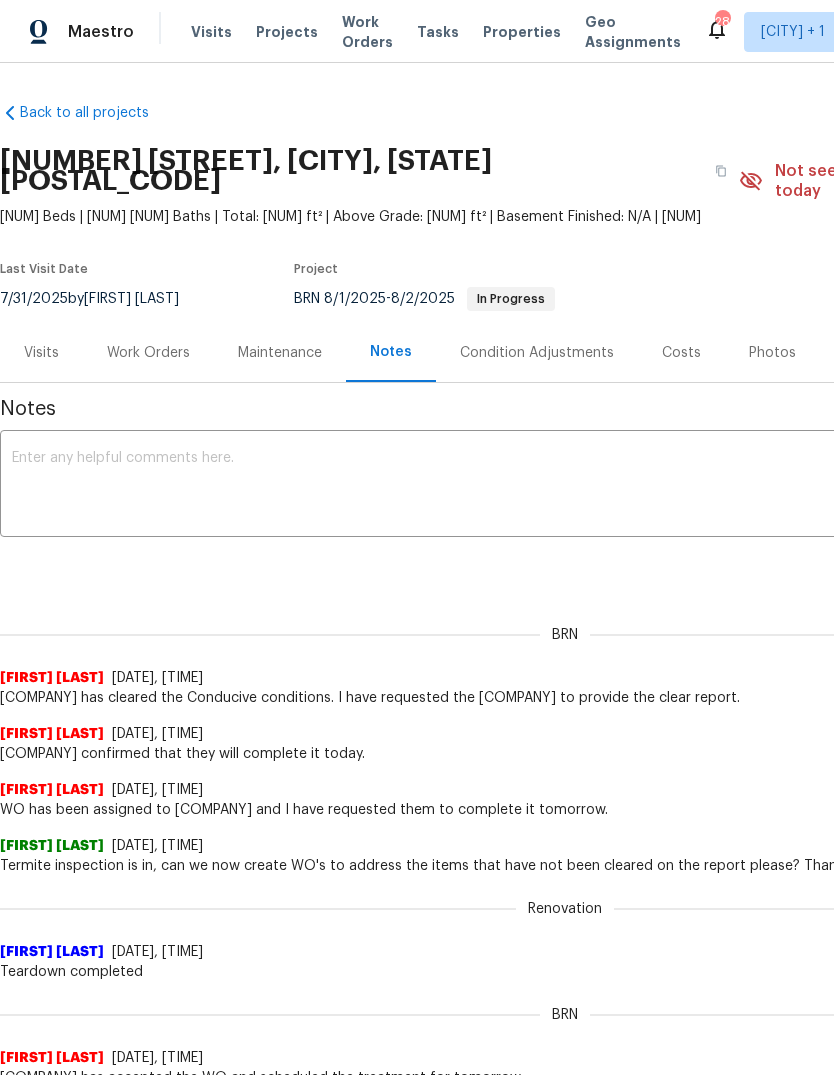 scroll, scrollTop: 0, scrollLeft: 0, axis: both 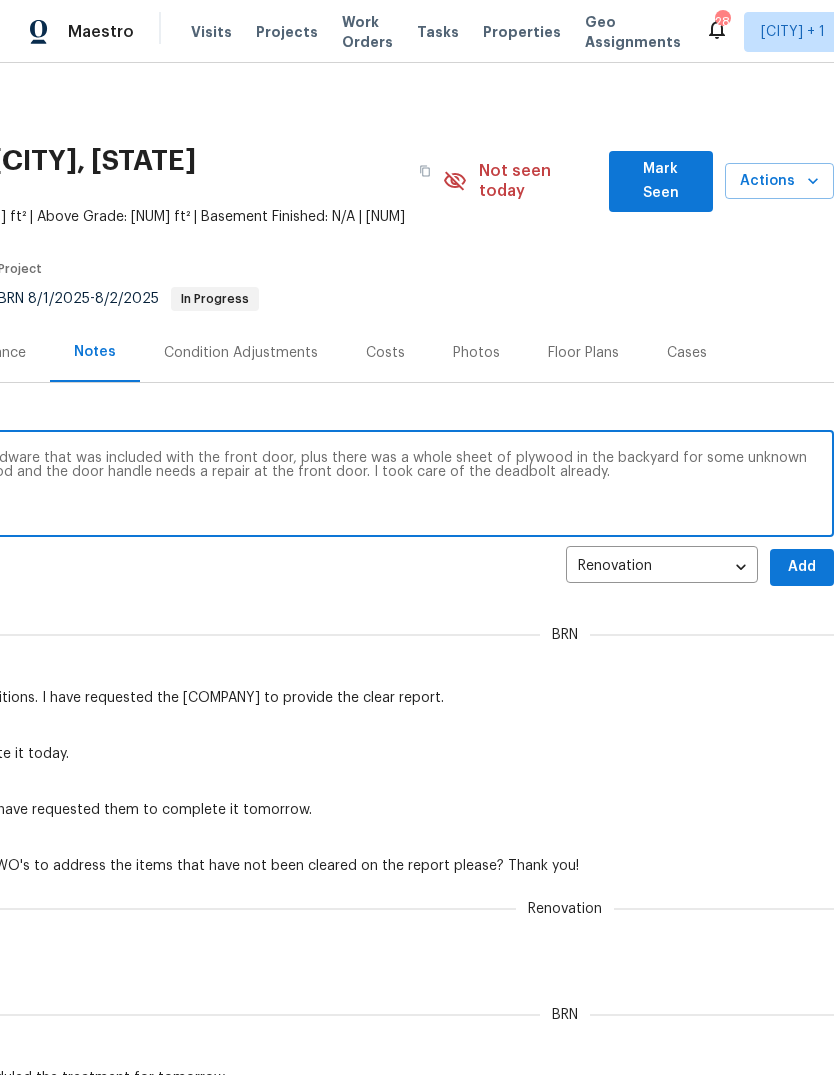 type on "The buyers weren’t impressed with the hardware that was included with the front door, plus there was a whole sheet of plywood in the backyard for some unknown reason. [FIRST] is taking care of the plywood and the door handle needs a repair at the front door. I took care of the deadbolt already." 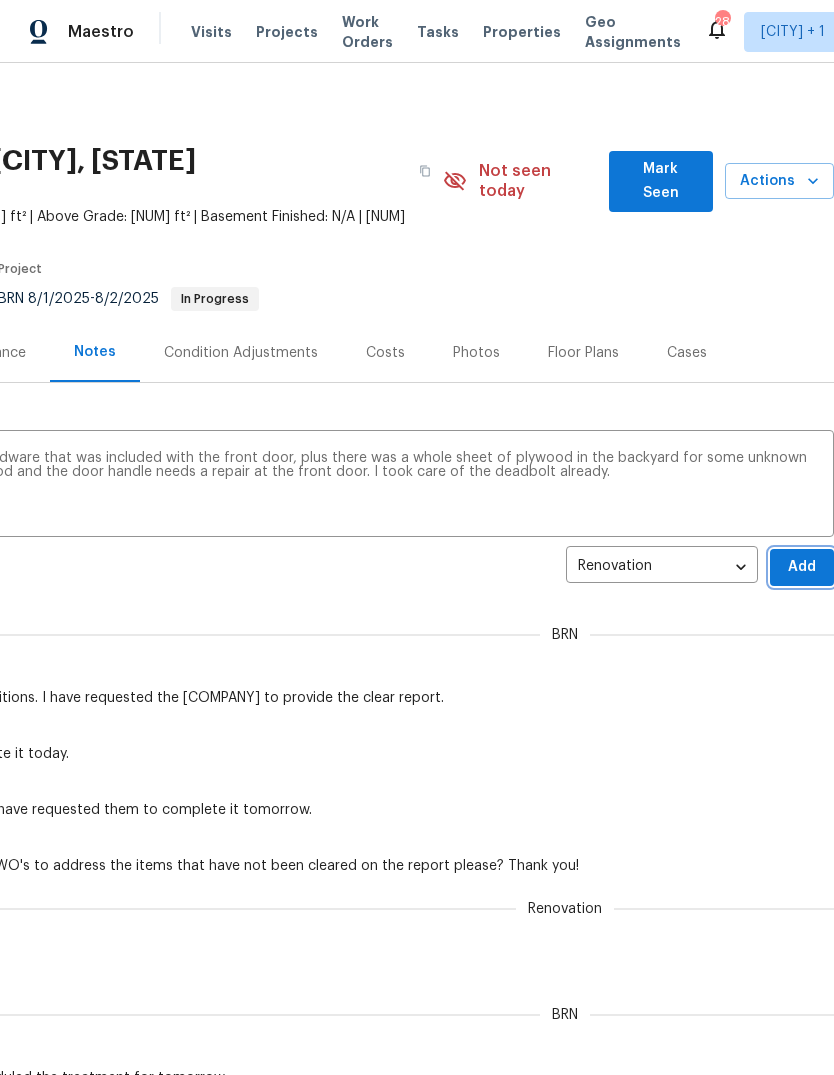 click on "Add" at bounding box center [802, 567] 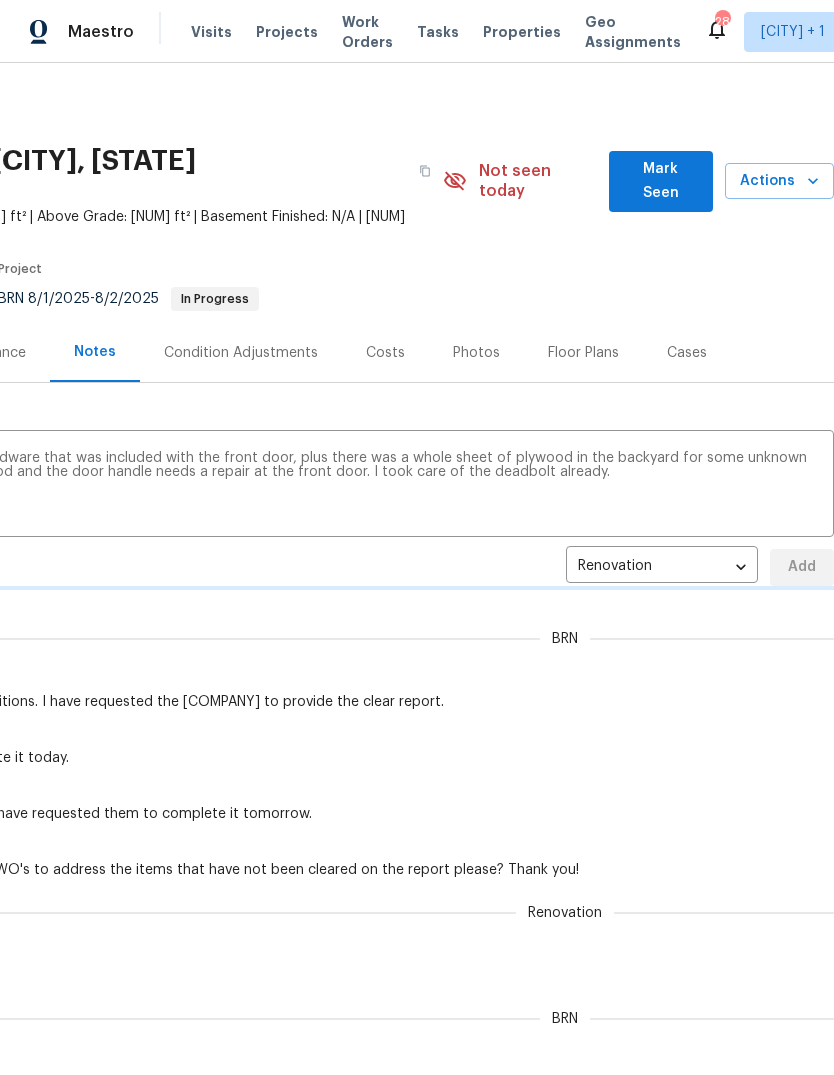 type 